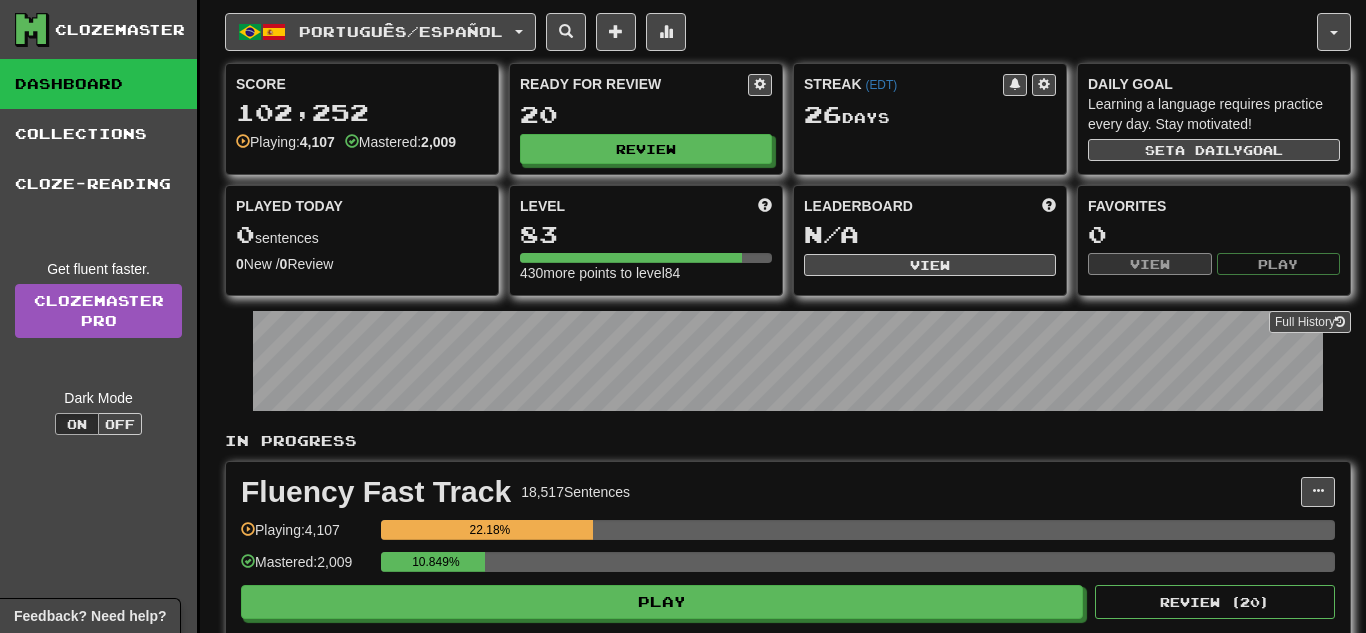 scroll, scrollTop: 0, scrollLeft: 0, axis: both 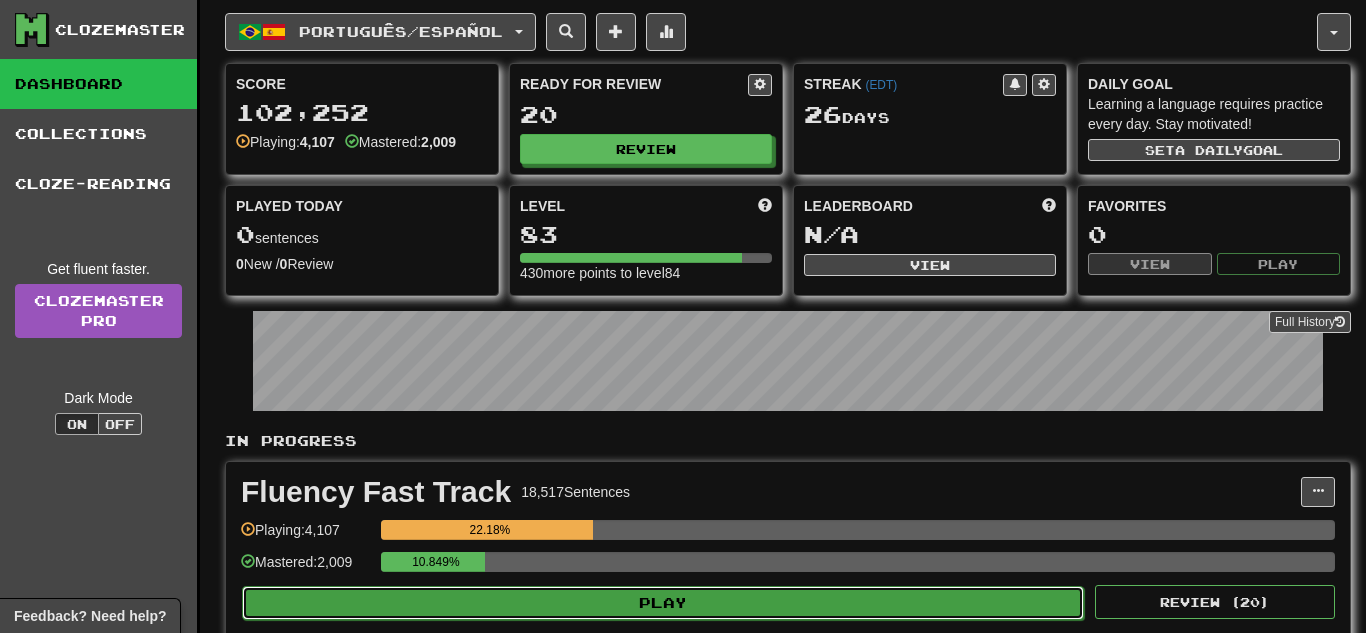 click on "Play" at bounding box center [663, 603] 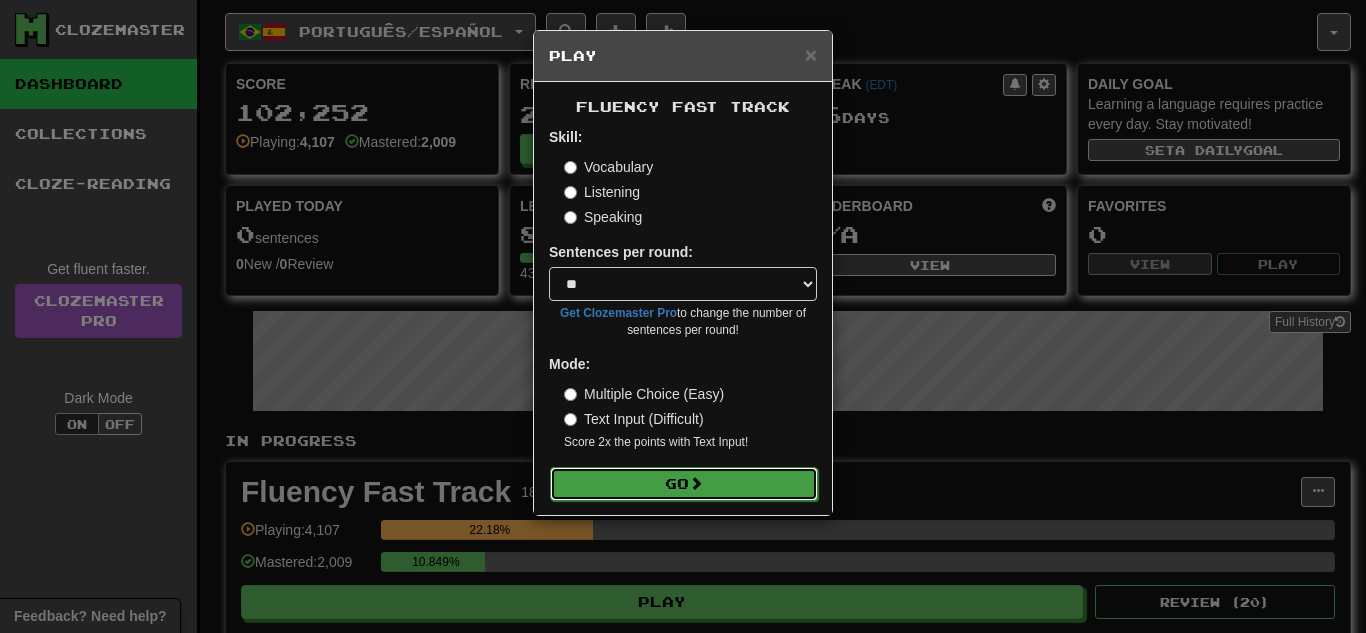 click on "Go" at bounding box center [684, 484] 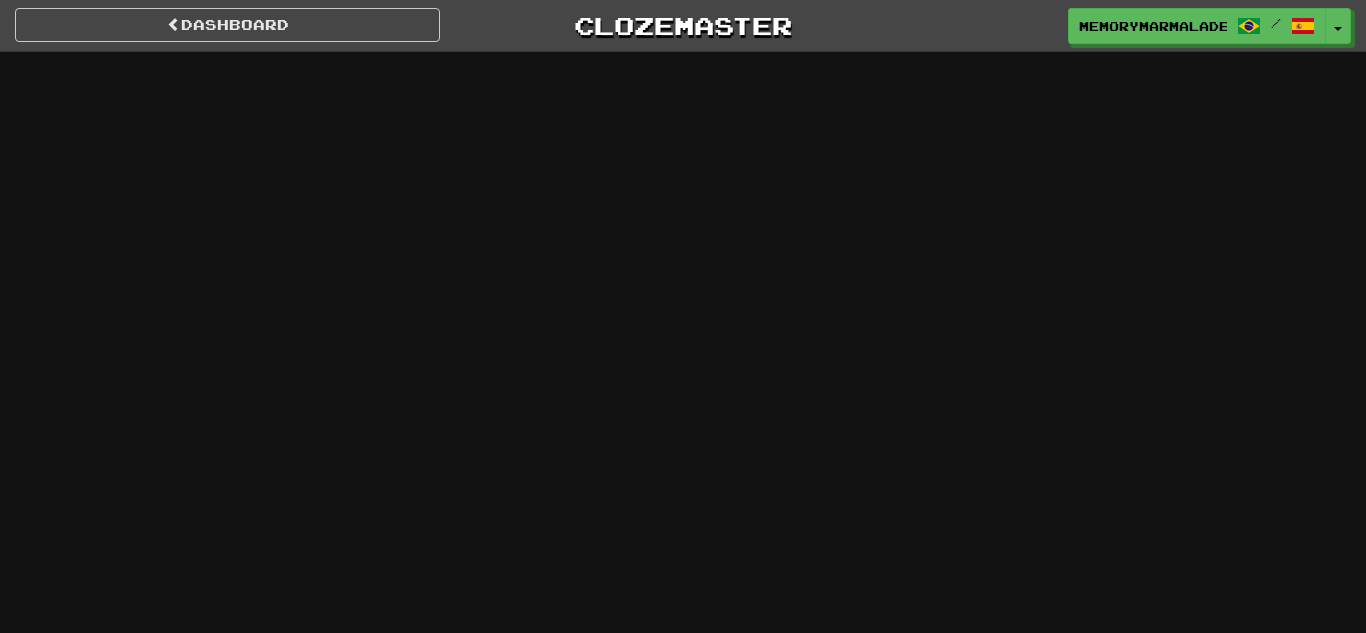 scroll, scrollTop: 0, scrollLeft: 0, axis: both 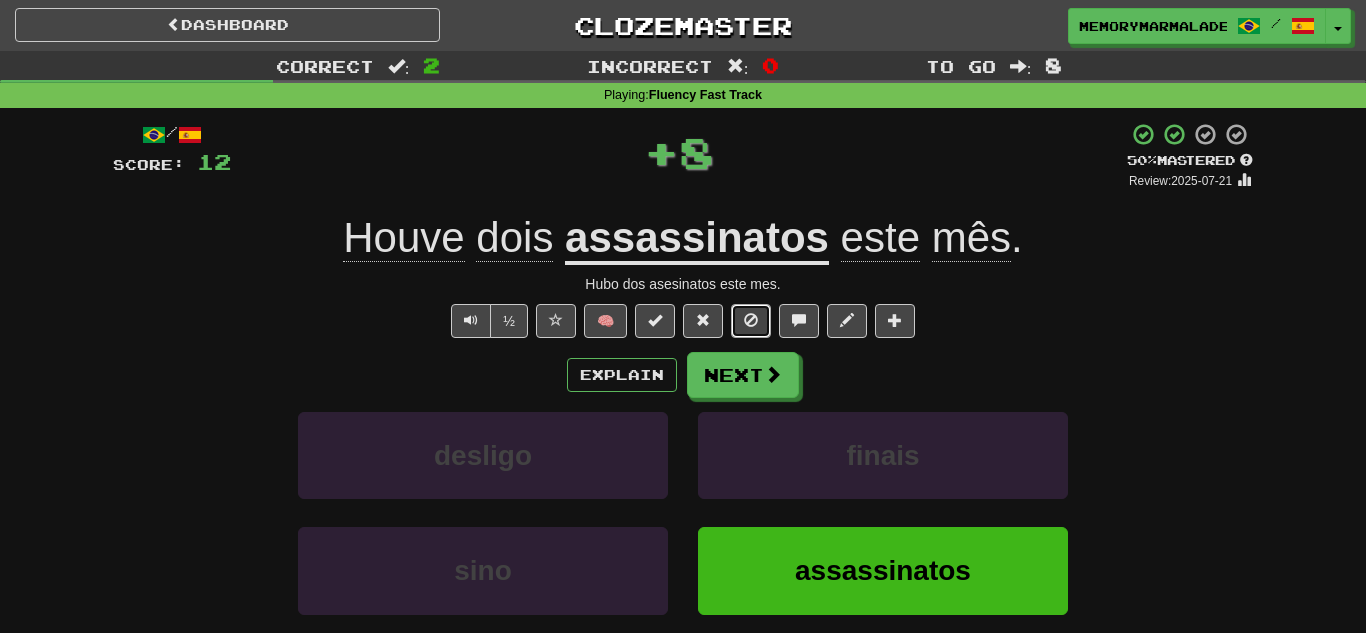 click at bounding box center (751, 320) 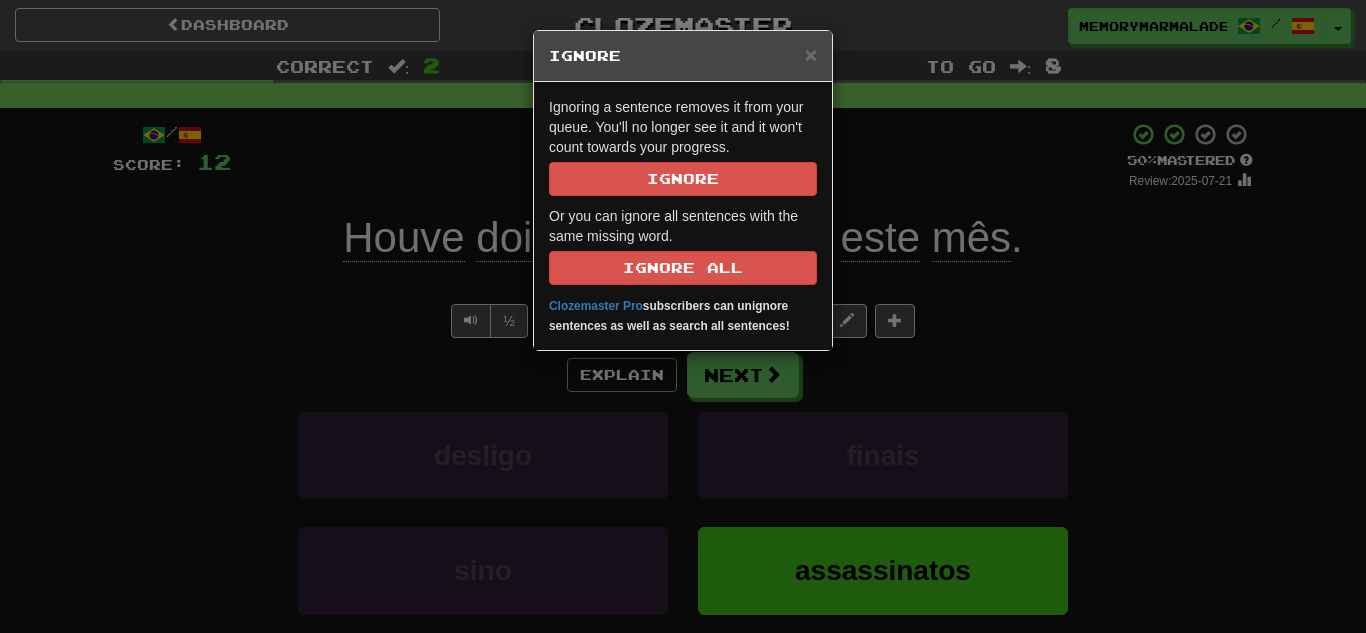 click on "× Ignore Ignoring a sentence removes it from your queue. You'll no longer see it and it won't count towards your progress. Ignore Or you can ignore all sentences with the same missing word. Ignore All Clozemaster Pro  subscribers can unignore sentences as well as search all sentences!" at bounding box center [683, 316] 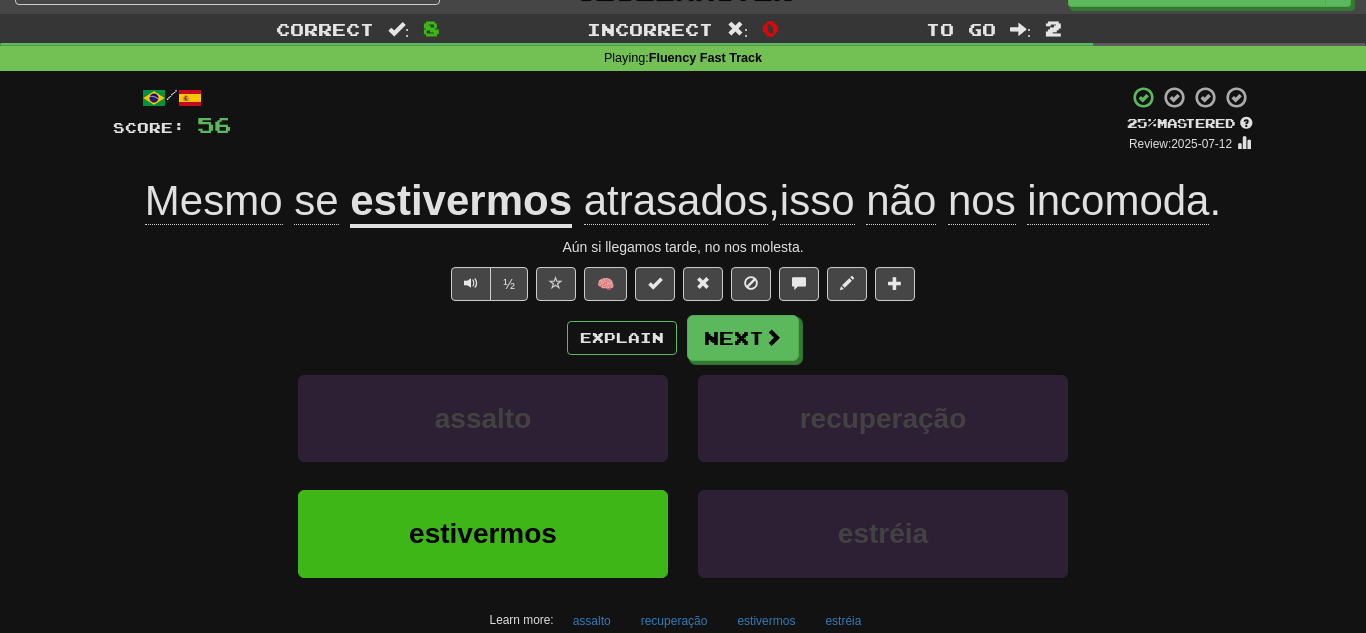 scroll, scrollTop: 40, scrollLeft: 0, axis: vertical 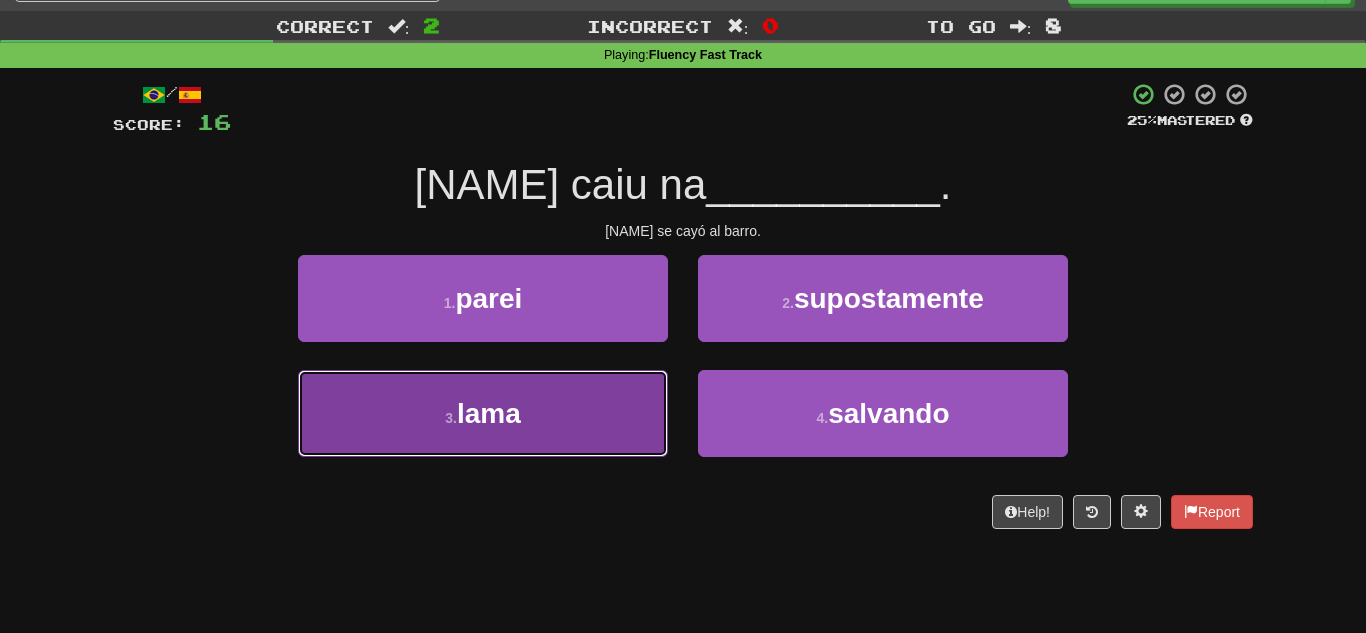 click on "3 .  lama" at bounding box center (483, 413) 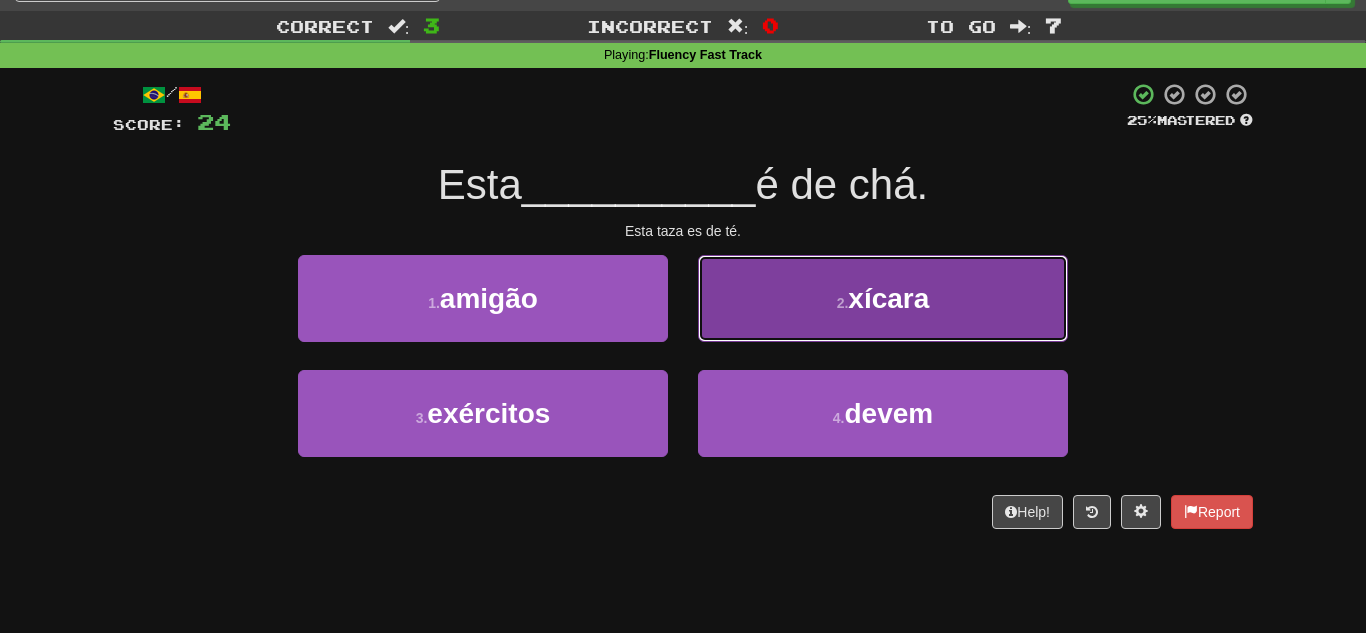 click on "2 .  xícara" at bounding box center [883, 298] 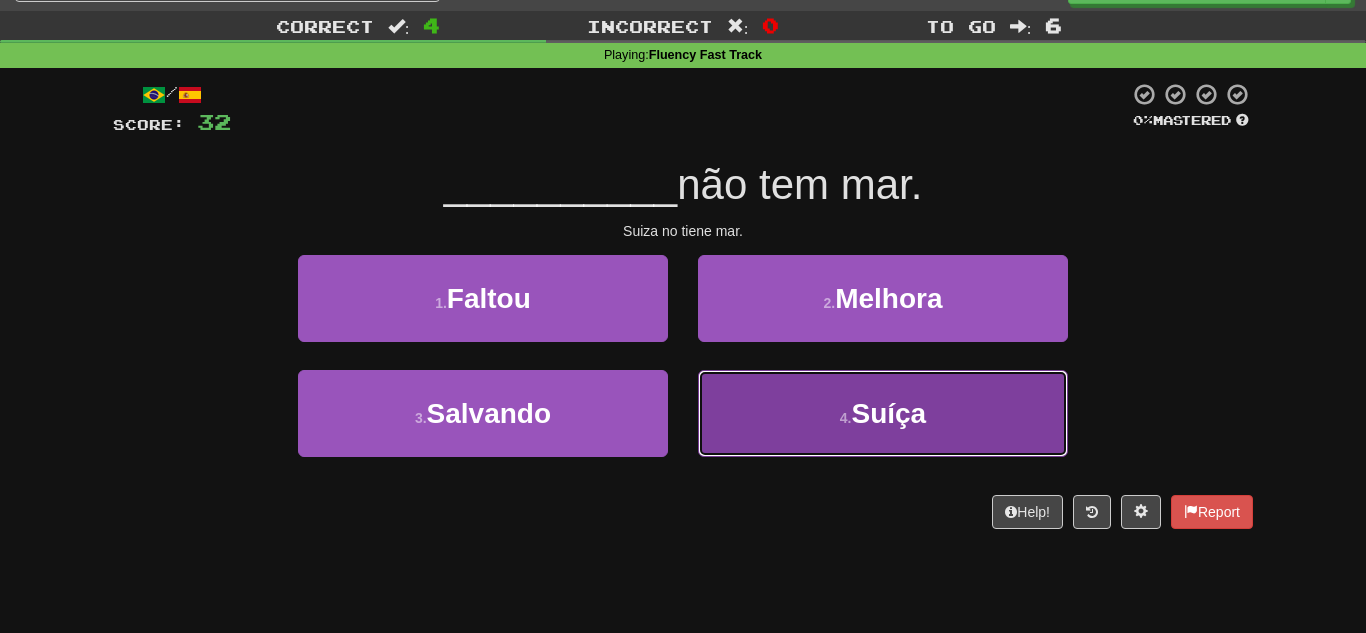 click on "4 .  Suíça" at bounding box center [883, 413] 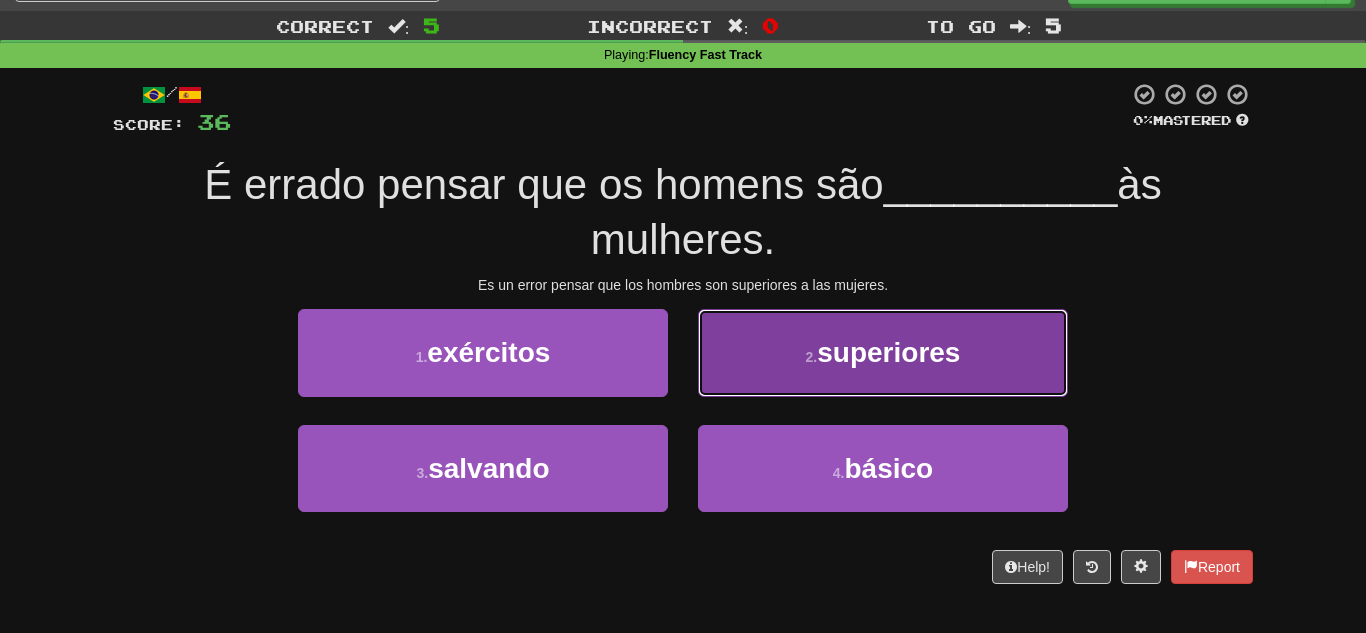 click on "2 .  superiores" at bounding box center [883, 352] 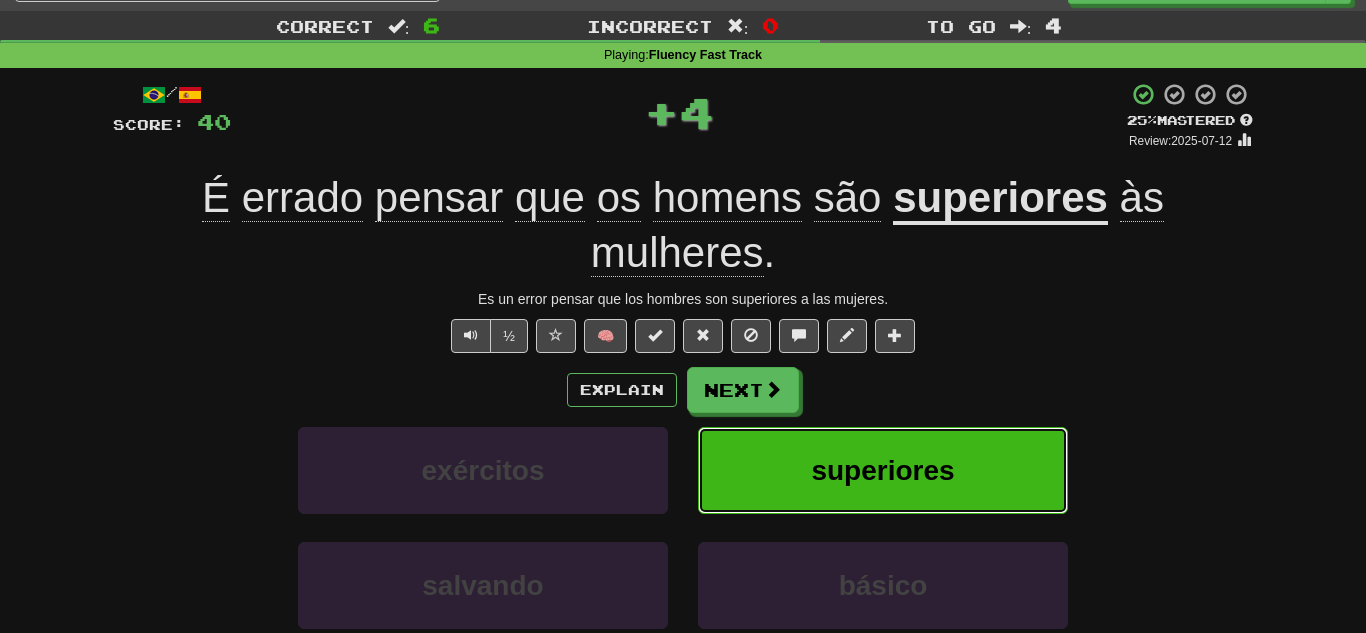 type 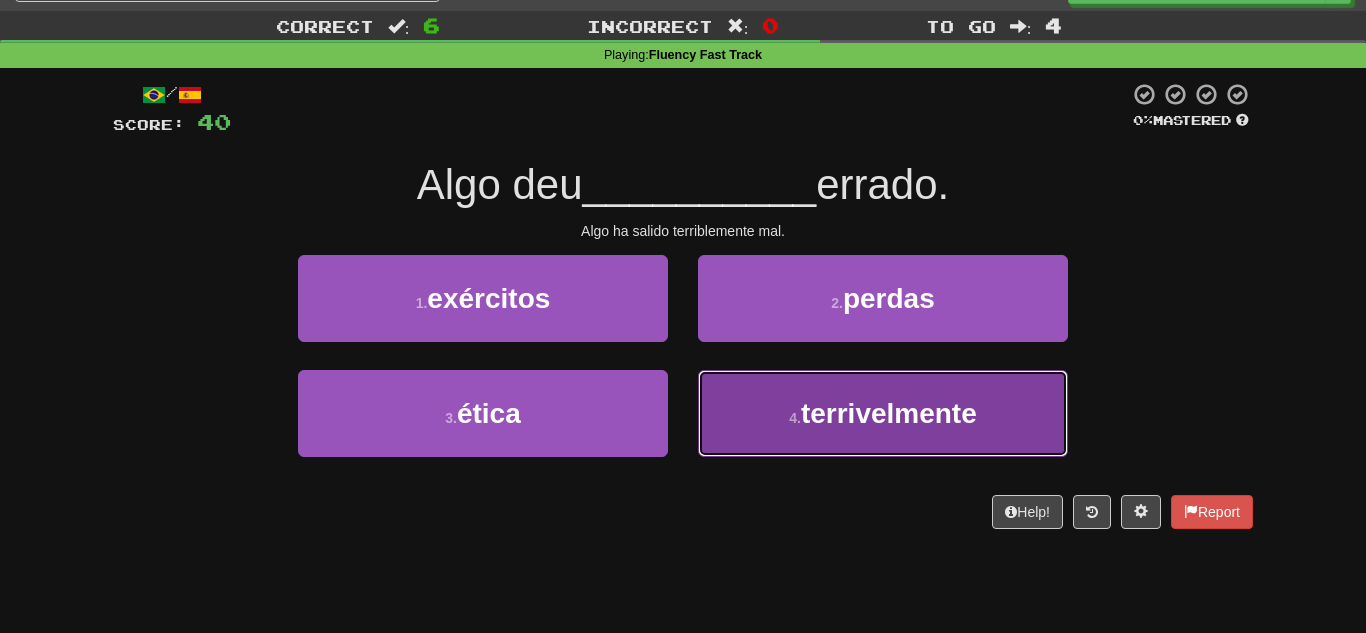 click on "4 .  terrivelmente" at bounding box center [883, 413] 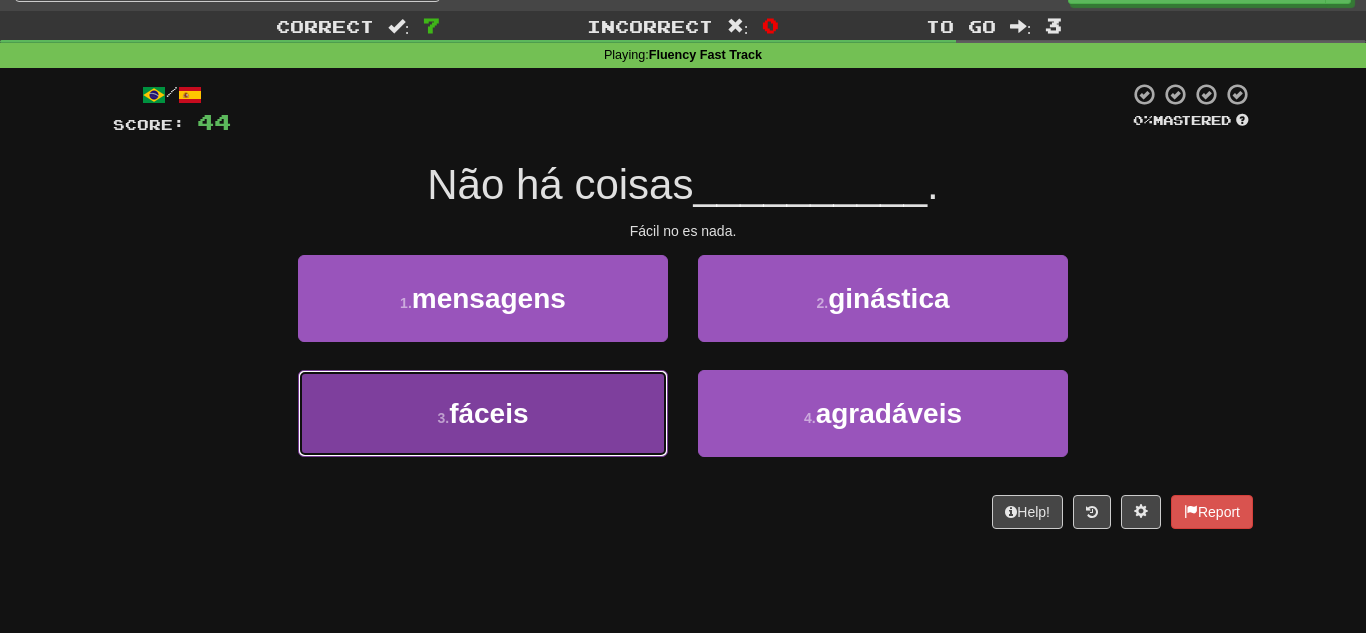 click on "3 .  fáceis" at bounding box center [483, 413] 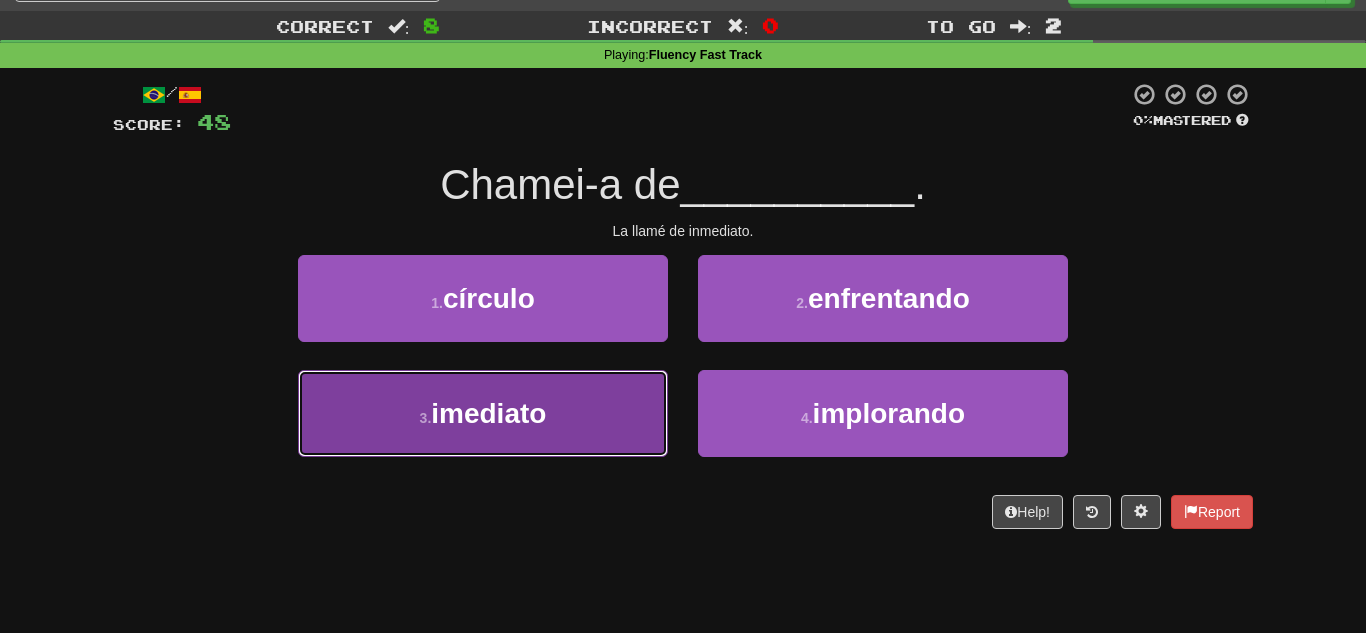 click on "3 .  imediato" at bounding box center (483, 413) 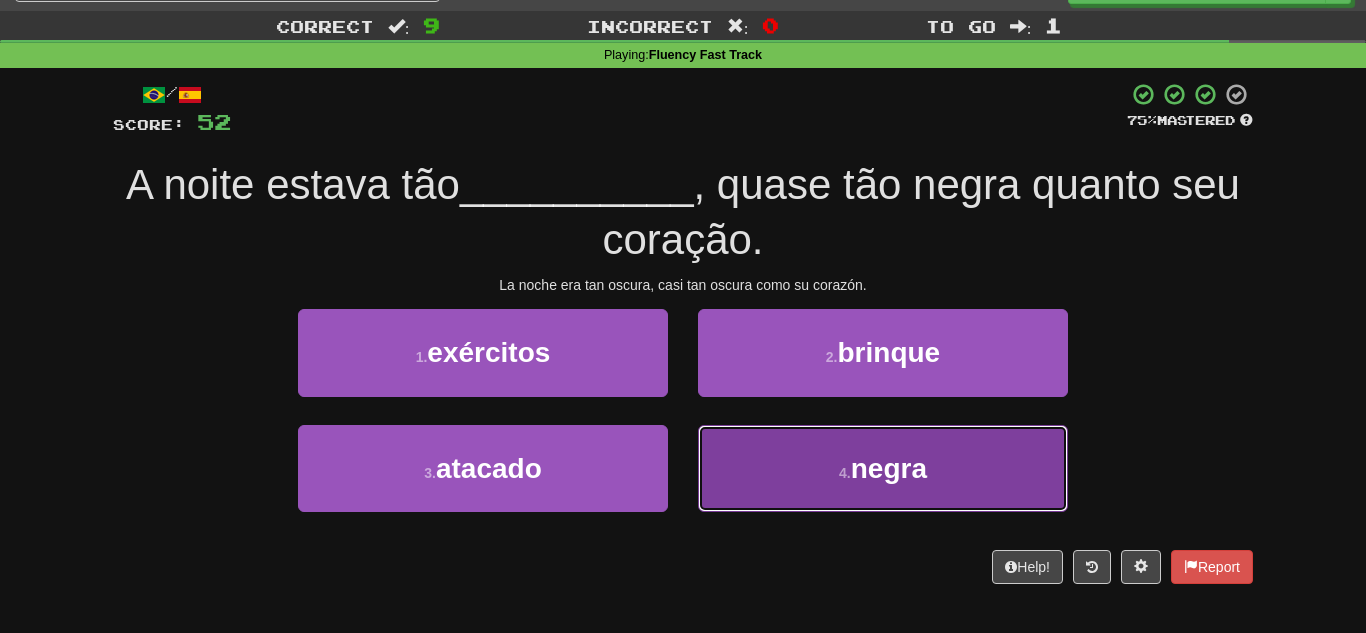click on "4 .  negra" at bounding box center (883, 468) 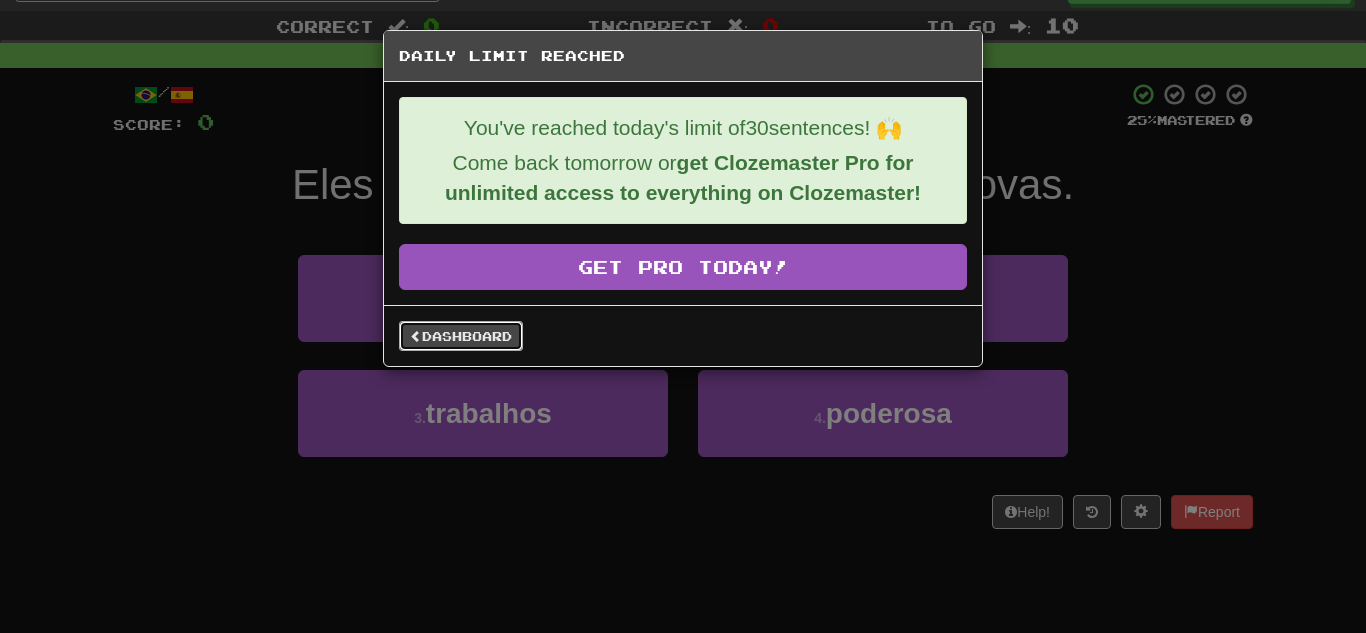 click on "Dashboard" at bounding box center [461, 336] 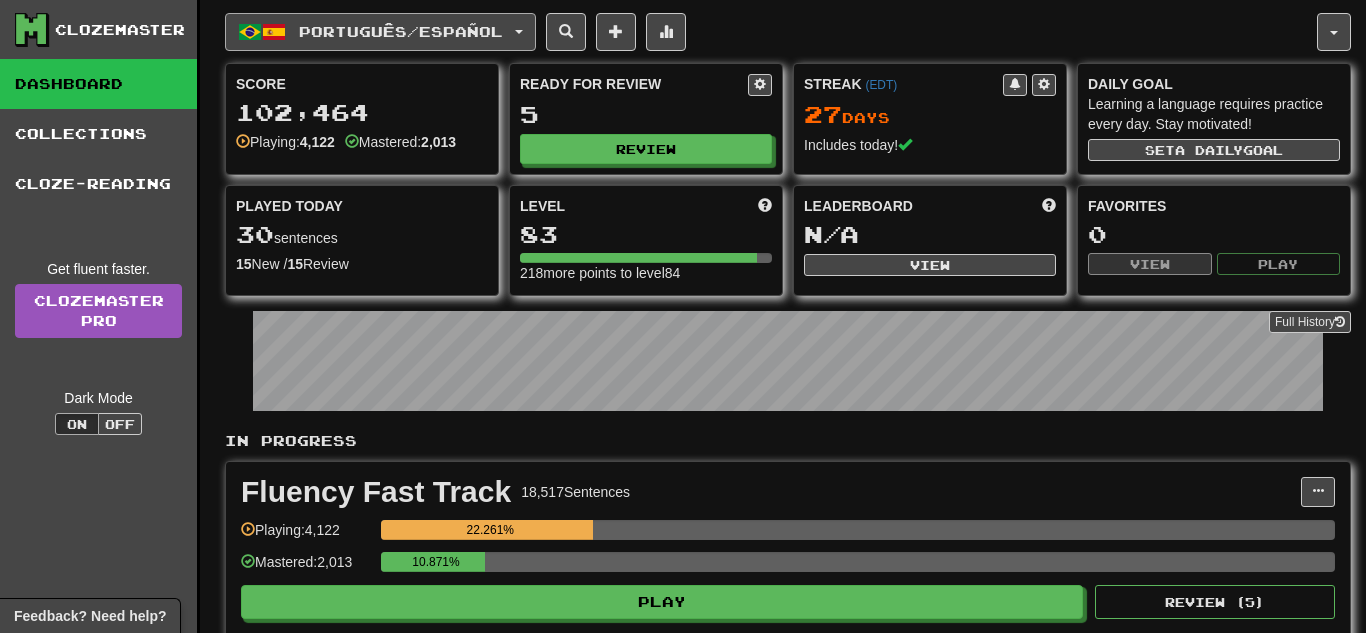 scroll, scrollTop: 0, scrollLeft: 0, axis: both 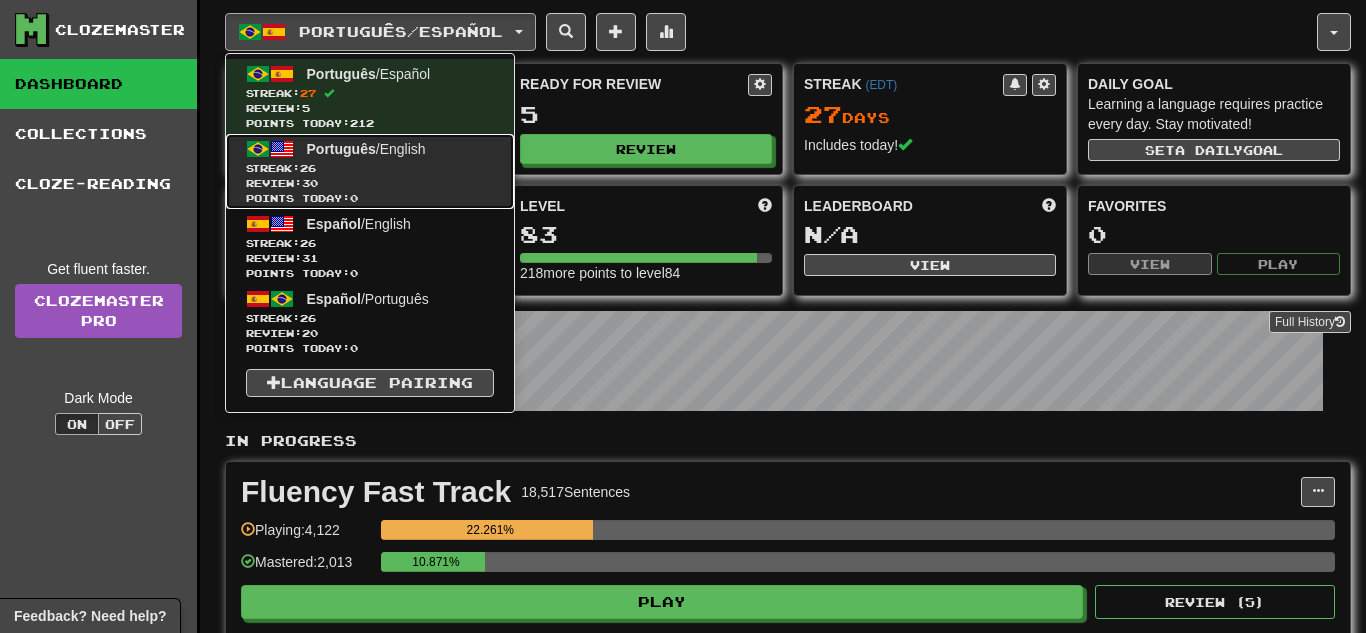 click on "Streak:  26" at bounding box center [370, 168] 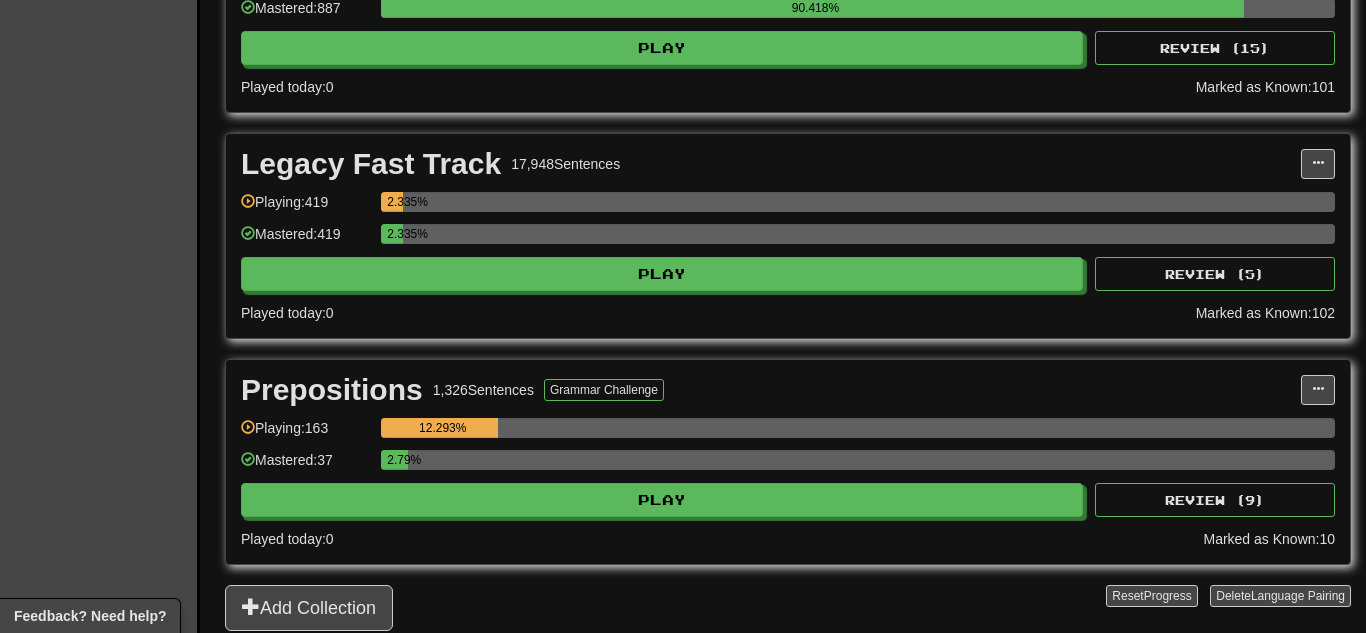 scroll, scrollTop: 800, scrollLeft: 0, axis: vertical 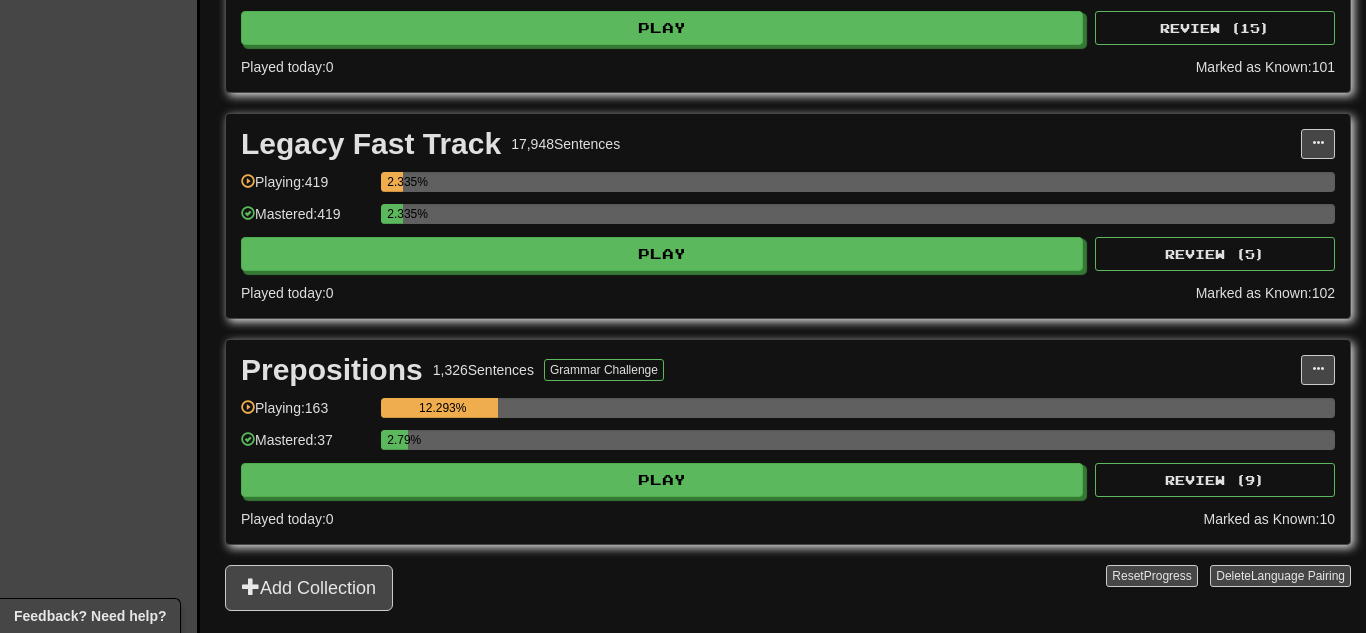 click on "Prepositions 1,326  Sentences Grammar Challenge Manage Sentences Unpin from Dashboard  Playing:  163 12.293%  Mastered:  37 2.79% Play Review ( 9 ) Played today:  0 Marked as Known:  10" at bounding box center (788, 442) 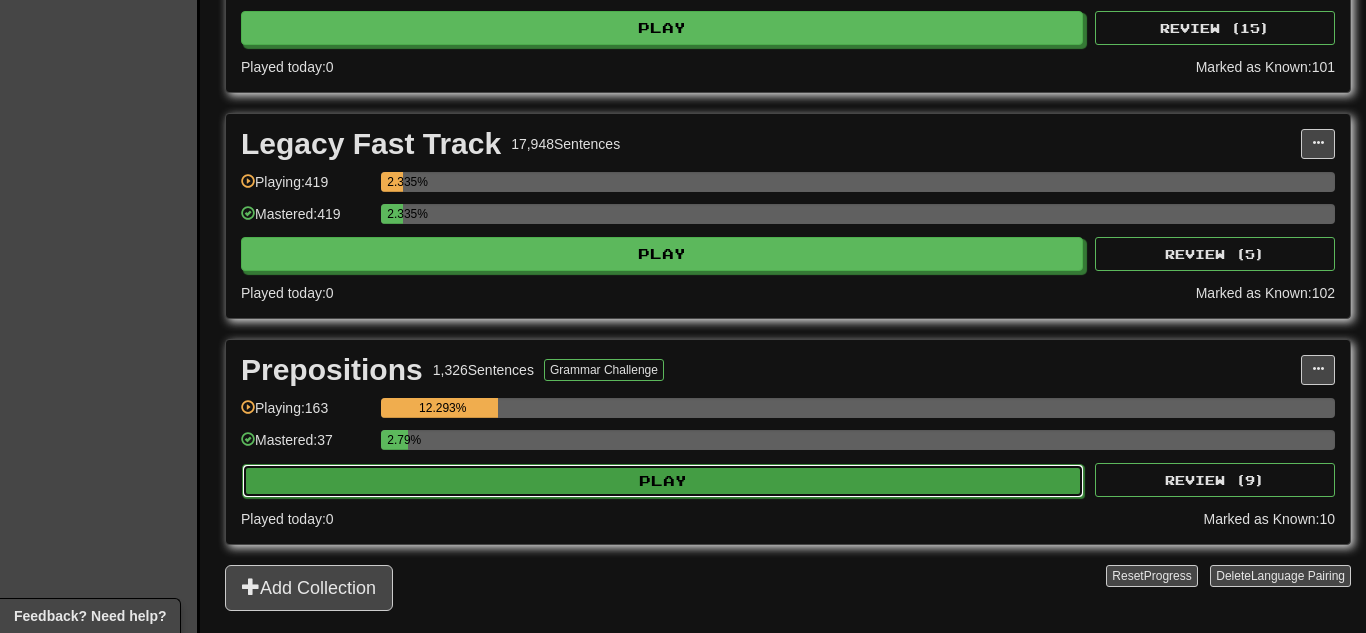 click on "Play" at bounding box center (663, 481) 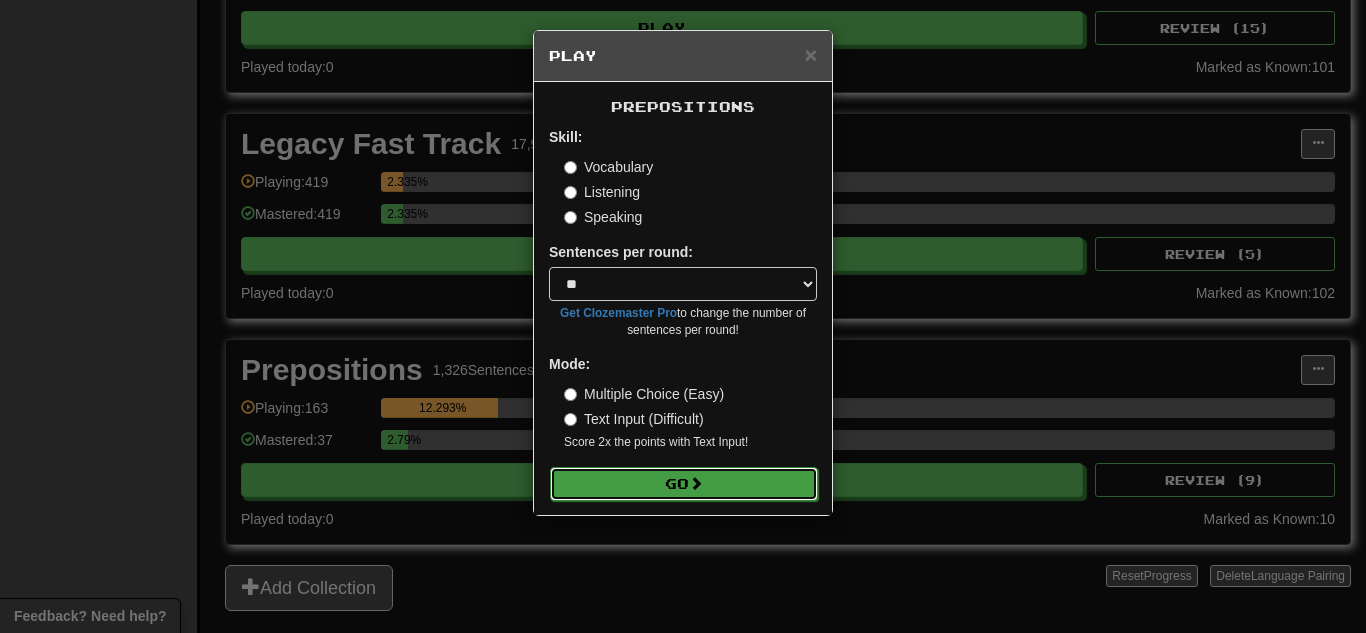 click on "Go" at bounding box center (684, 484) 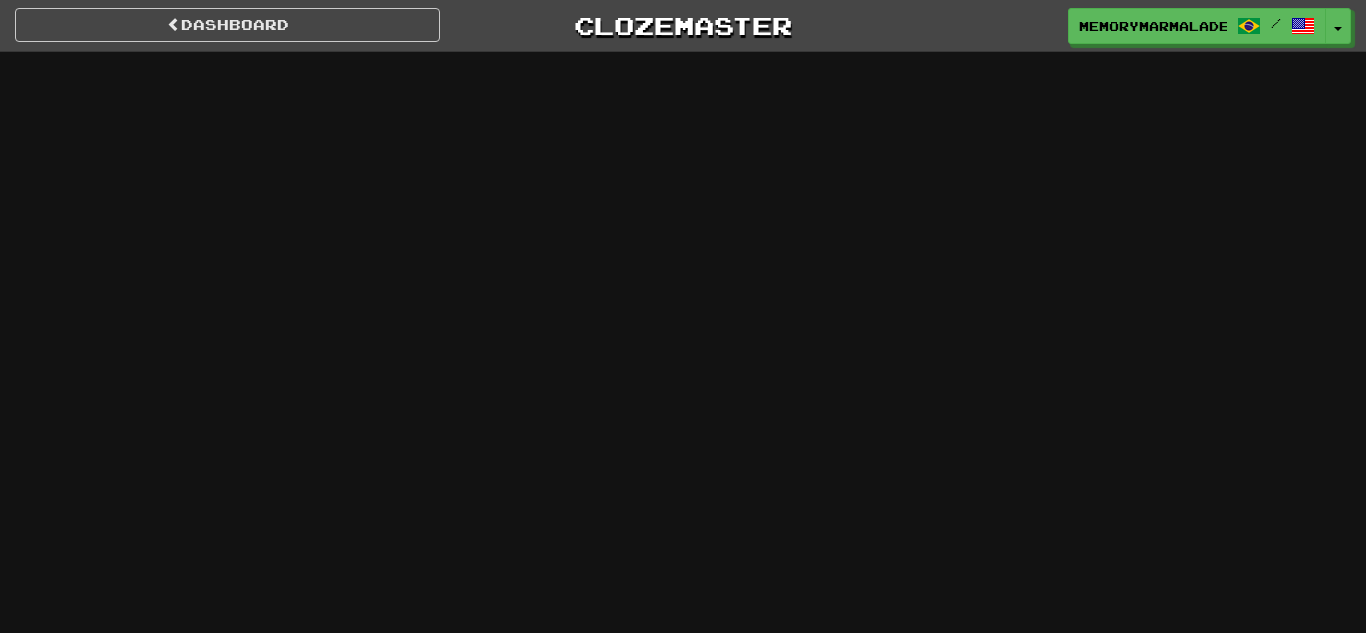 scroll, scrollTop: 0, scrollLeft: 0, axis: both 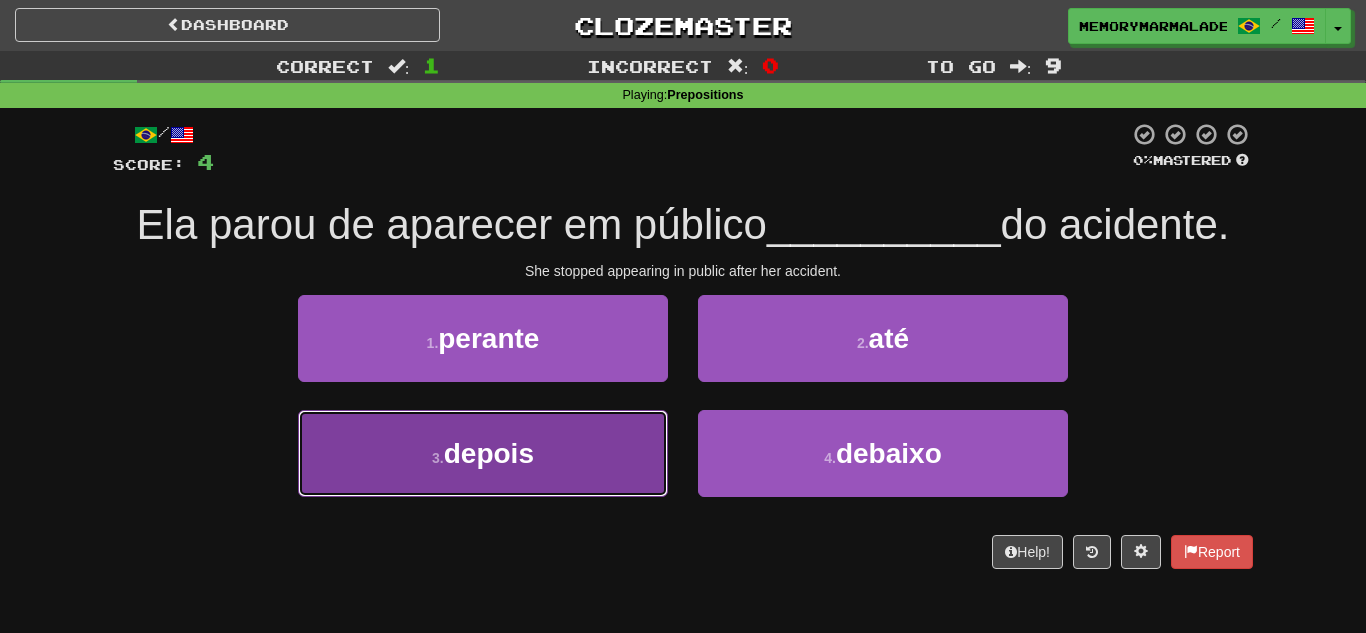 click on "depois" at bounding box center (489, 453) 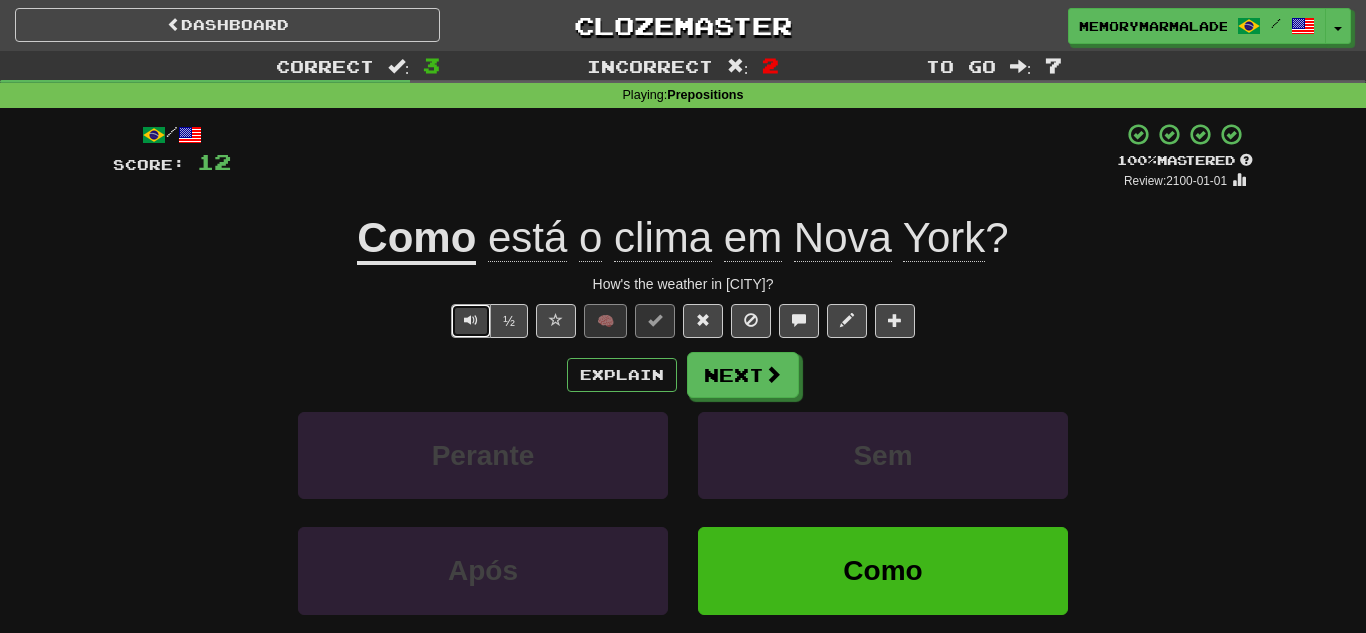 click at bounding box center (471, 320) 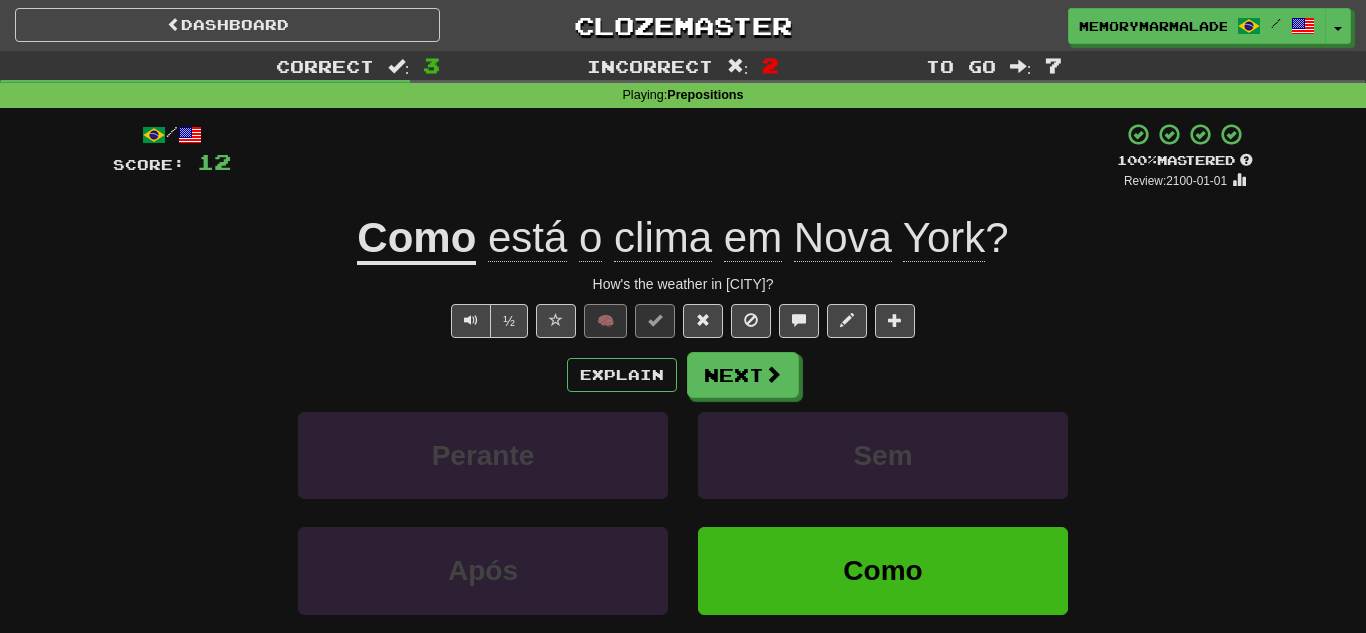 click on "½ 🧠" at bounding box center [683, 321] 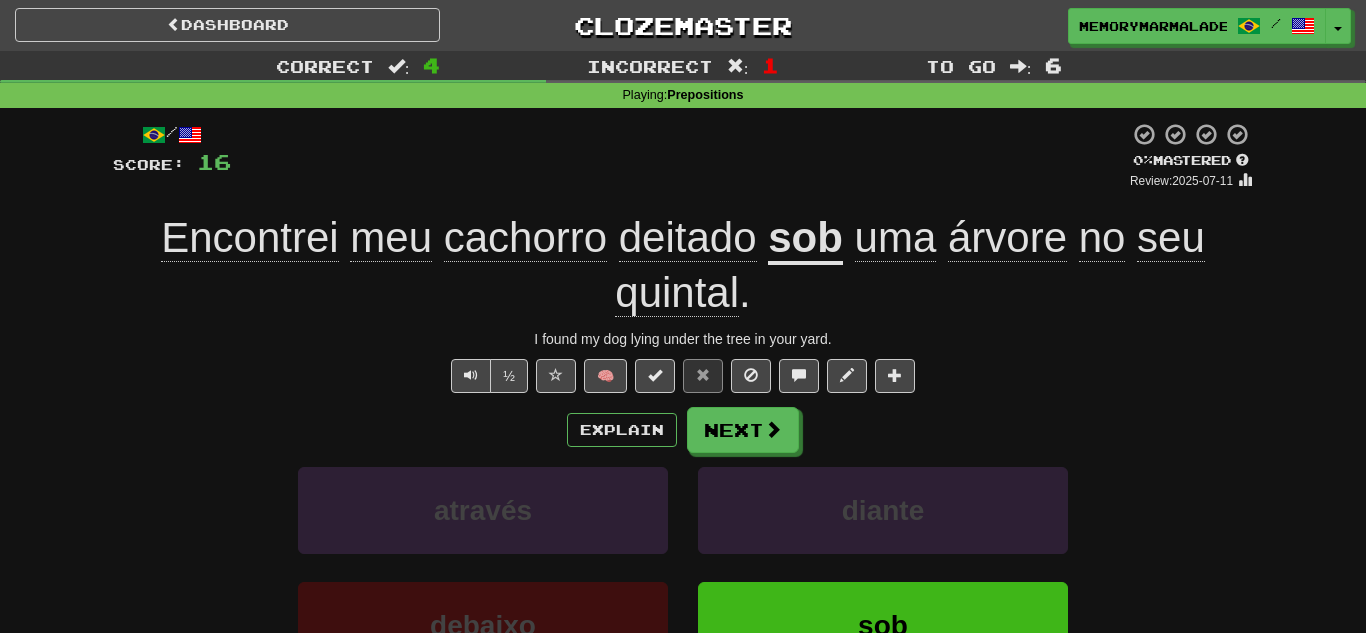 click on "I found my dog lying under the tree in your yard." at bounding box center [683, 339] 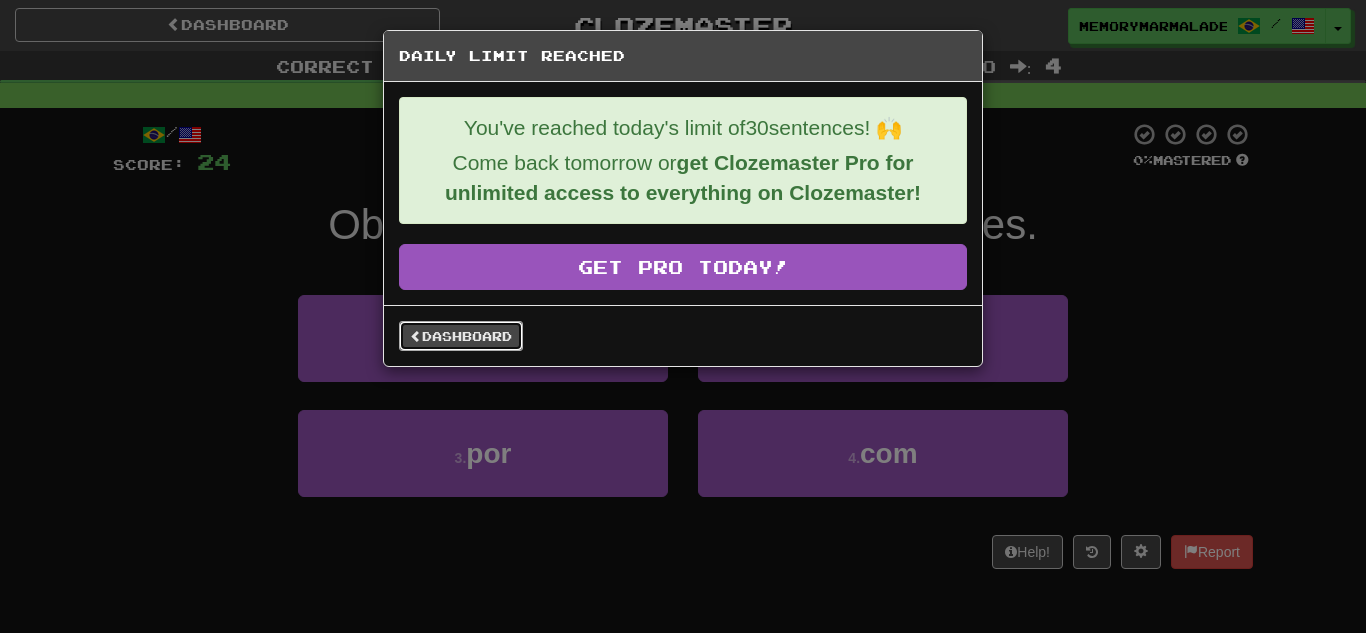 click on "Dashboard" at bounding box center [461, 336] 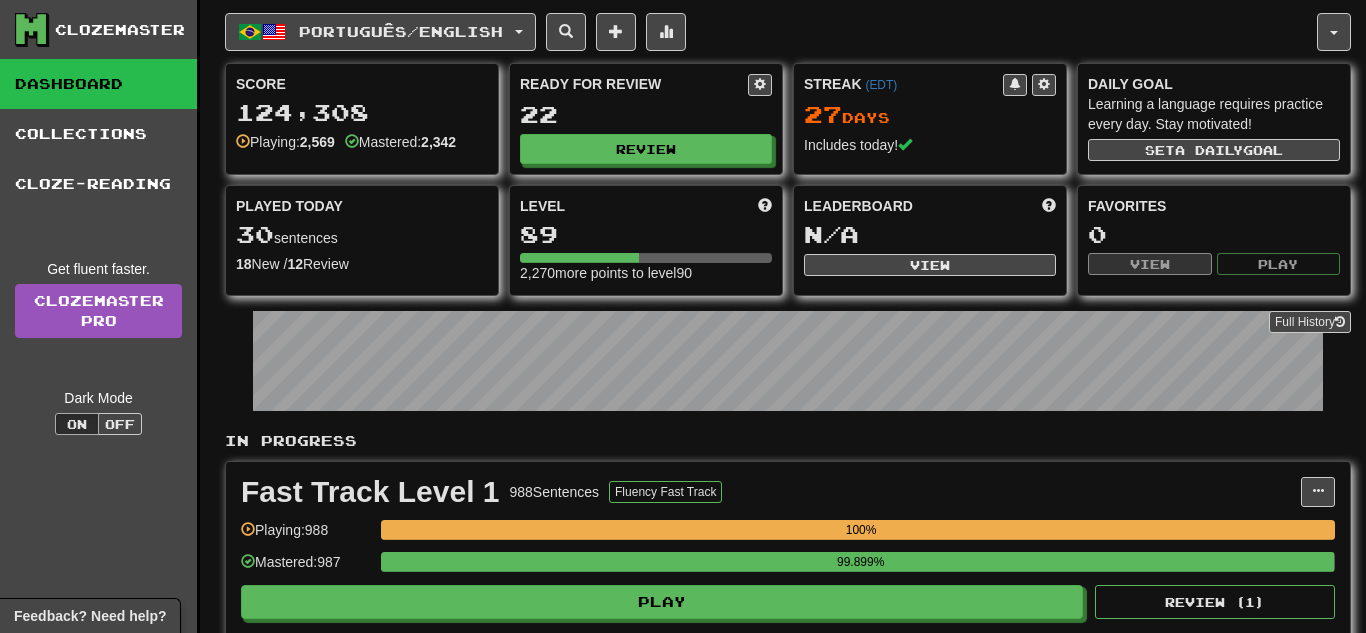 scroll, scrollTop: 0, scrollLeft: 0, axis: both 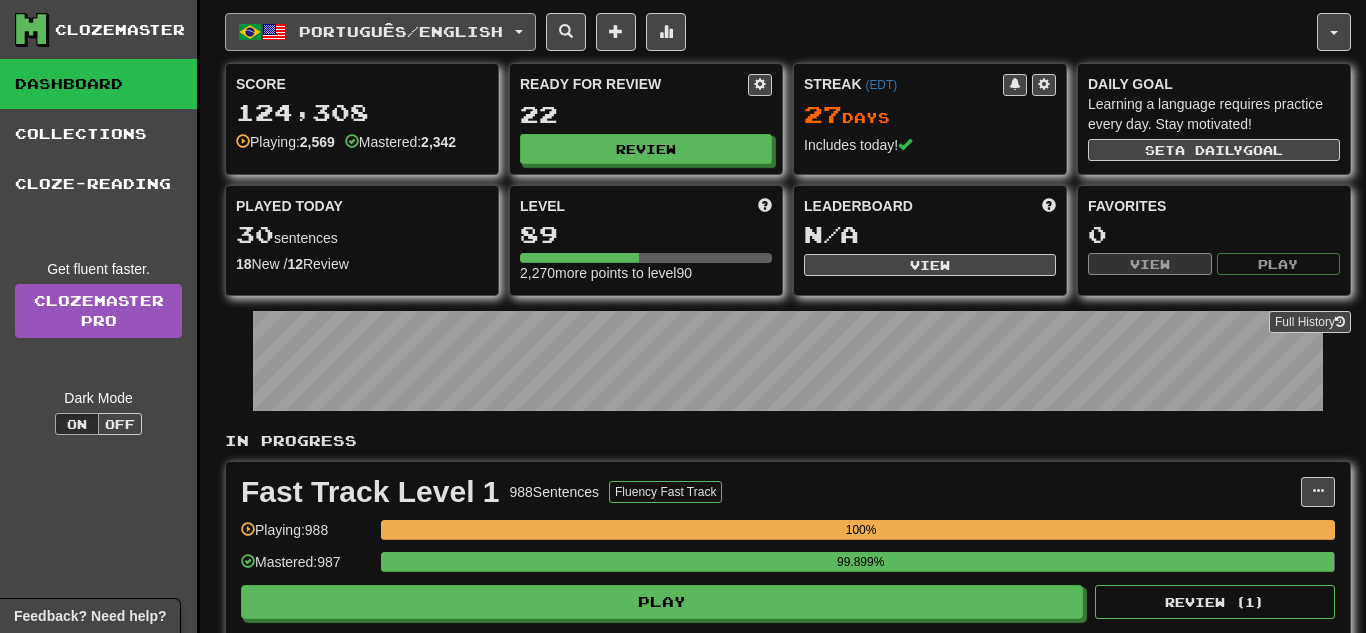 click on "Português  /  English" at bounding box center [380, 32] 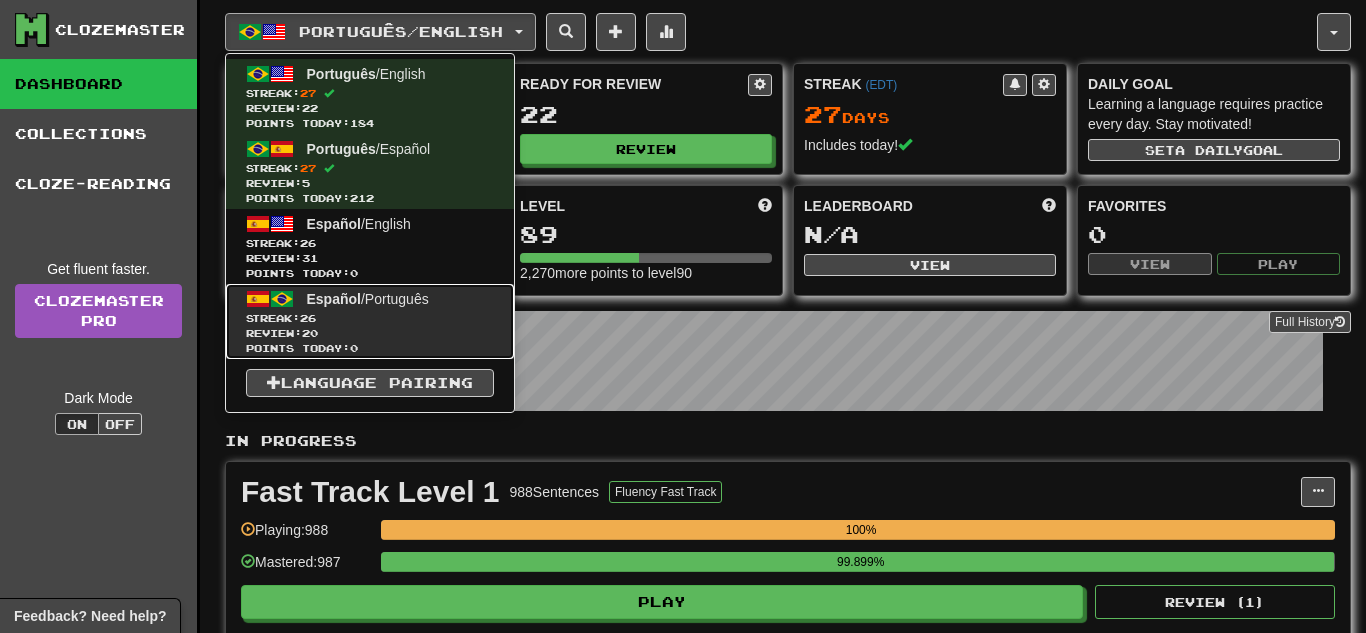 click on "Español  /  Português" at bounding box center [368, 299] 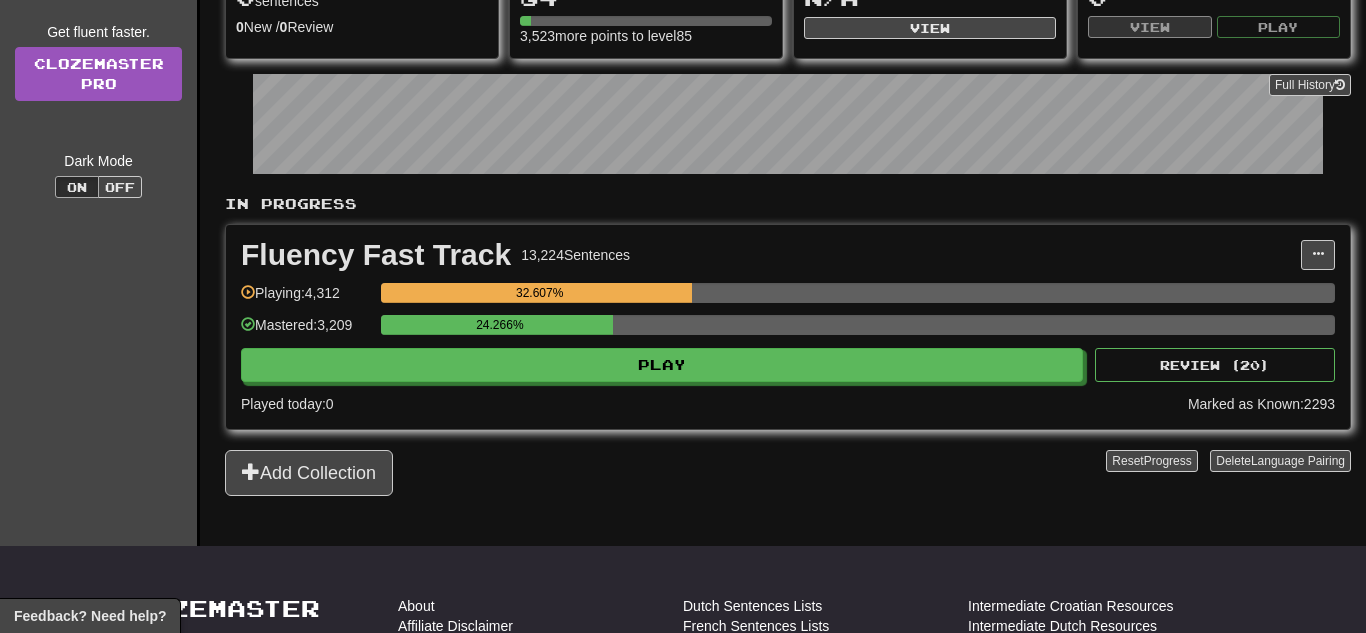 scroll, scrollTop: 240, scrollLeft: 0, axis: vertical 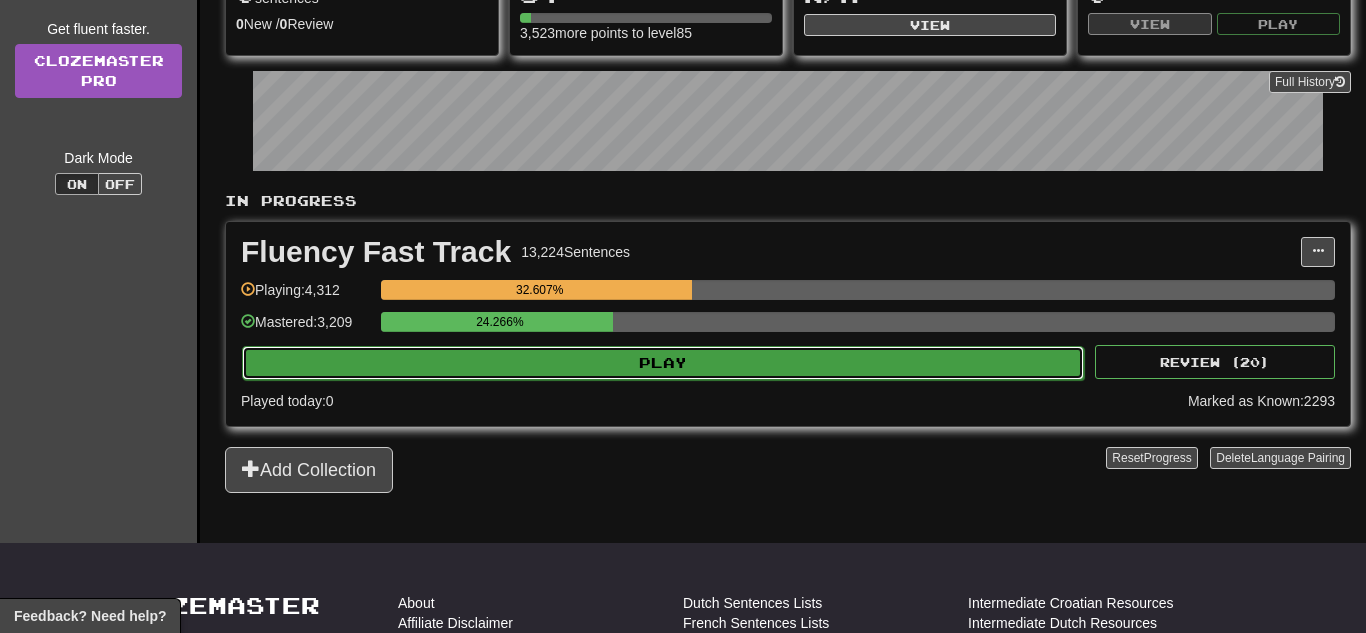 click on "Play" at bounding box center [663, 363] 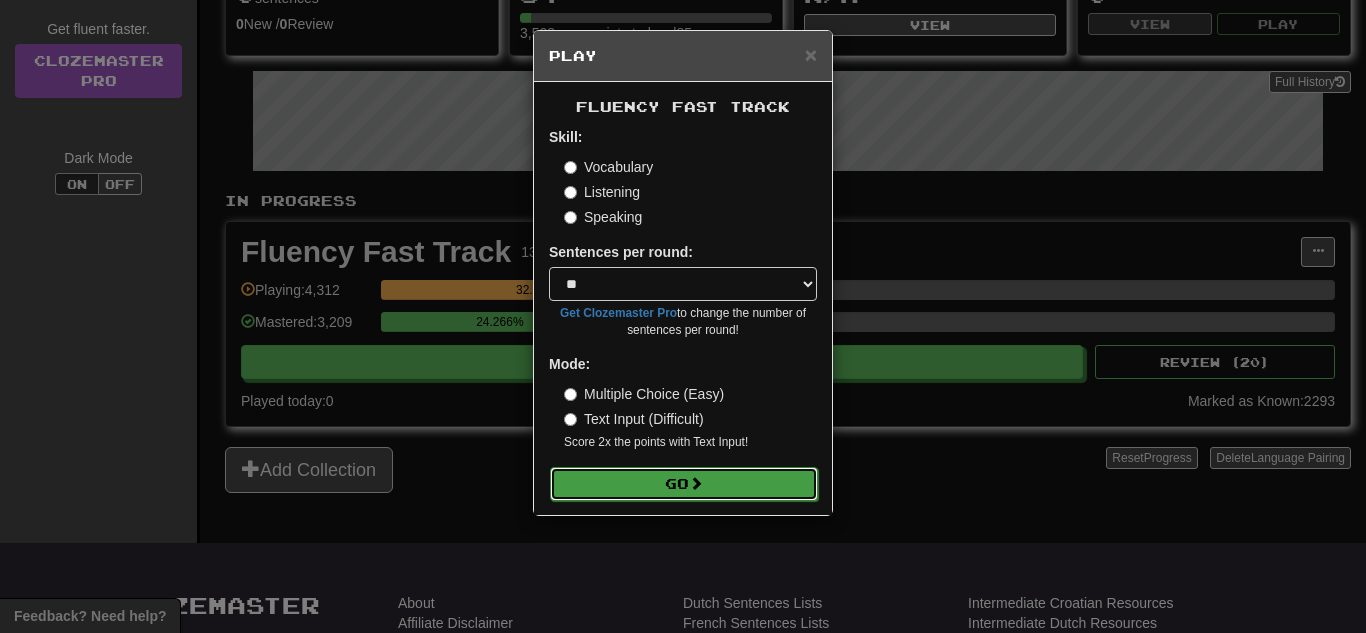 click on "Go" at bounding box center (684, 484) 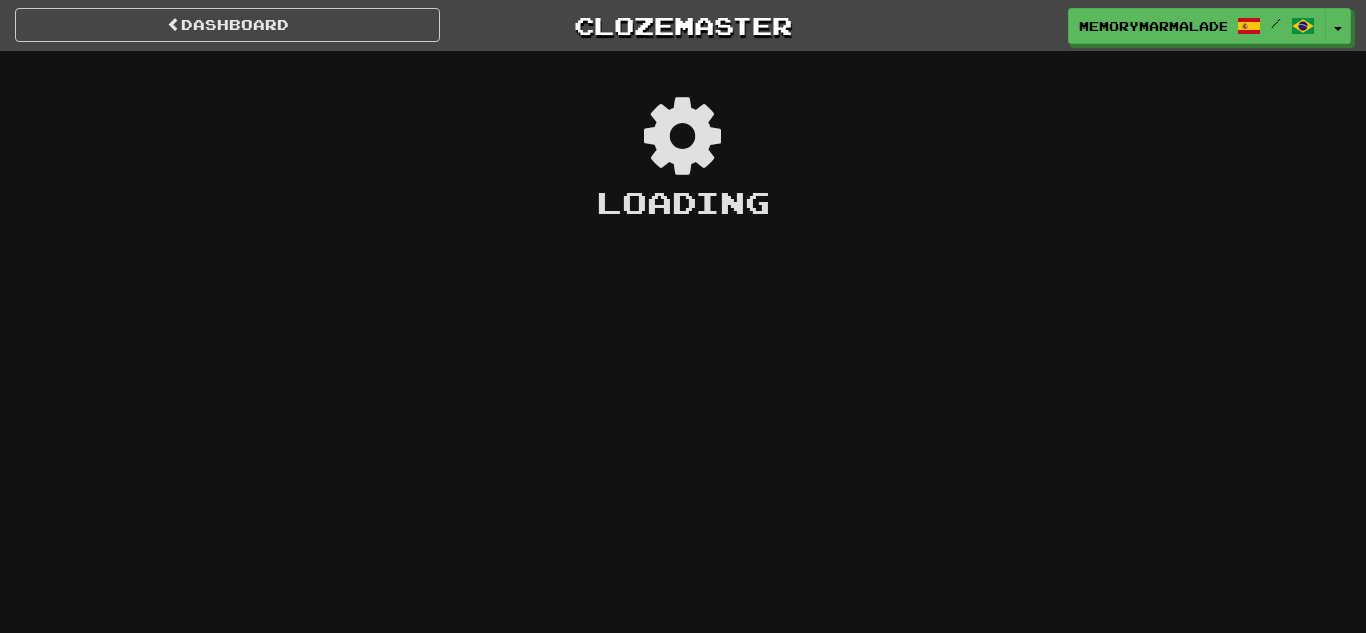 scroll, scrollTop: 0, scrollLeft: 0, axis: both 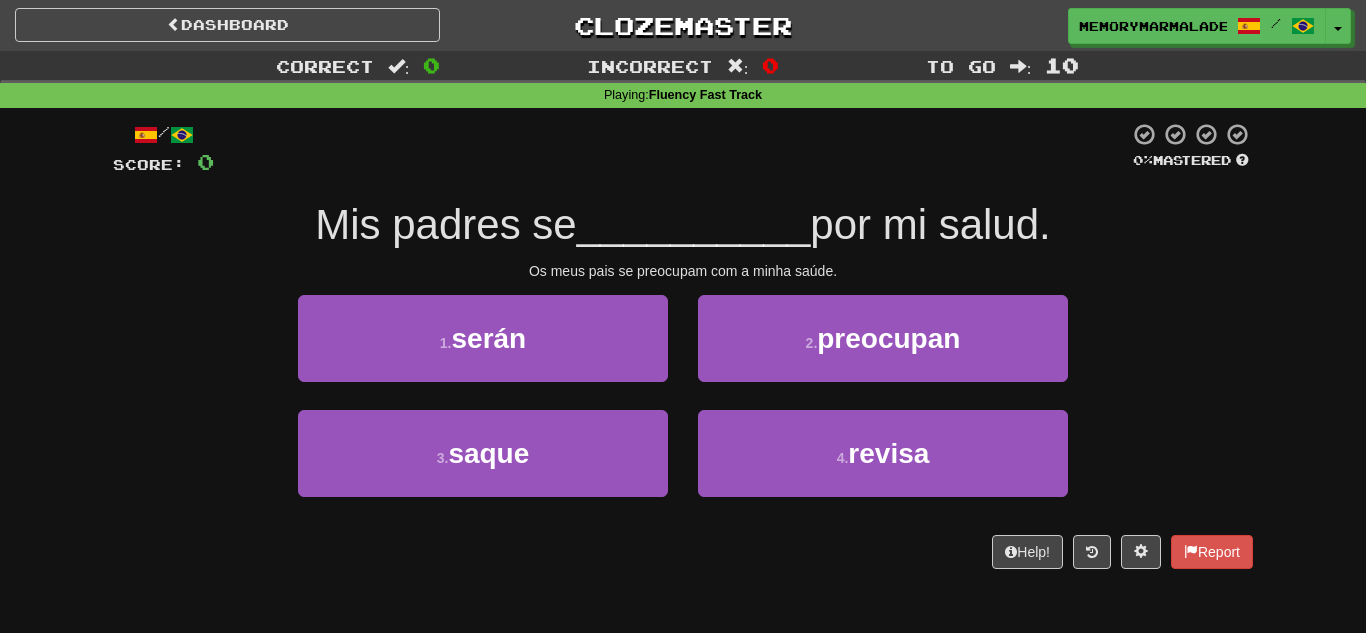 click on "1 . serão 2 . preocupam" at bounding box center [683, 352] 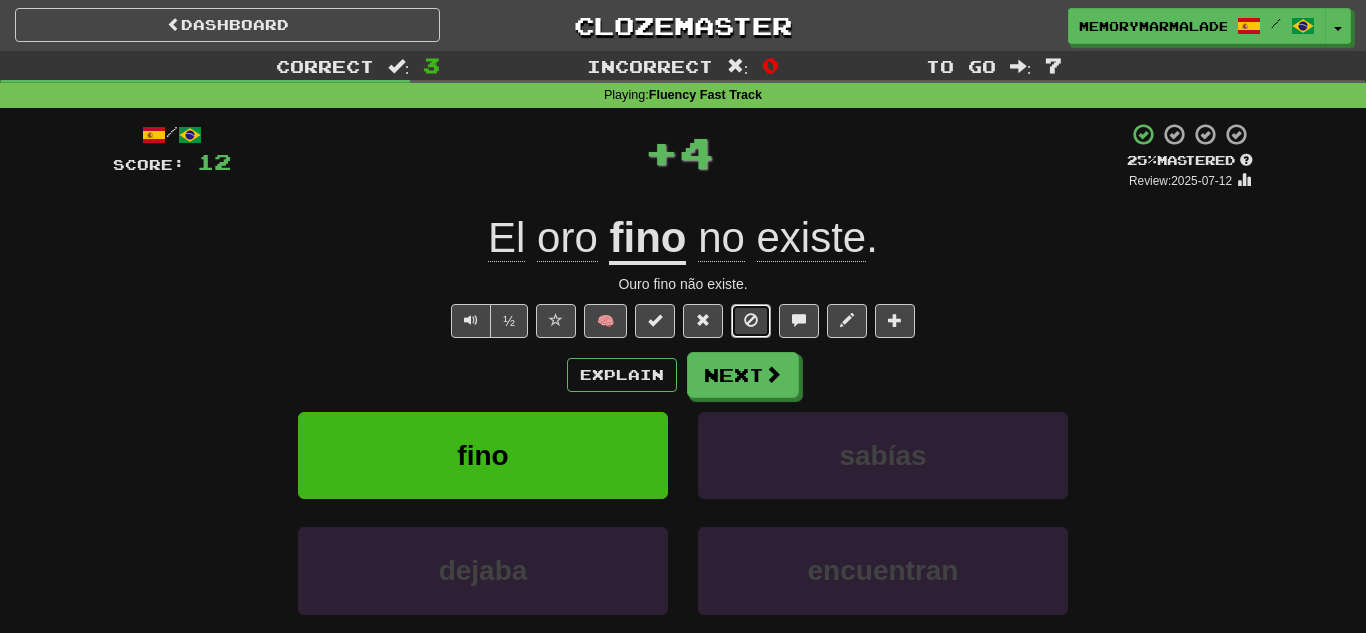 click at bounding box center [751, 320] 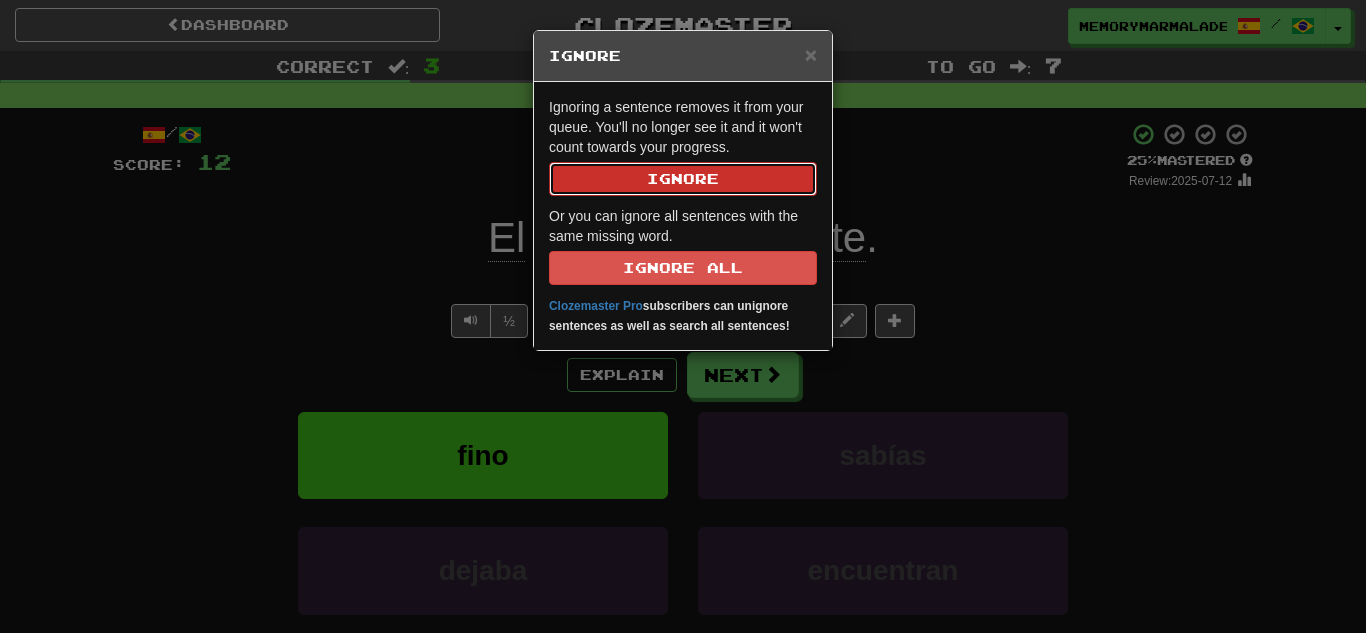click on "Ignore" at bounding box center [683, 179] 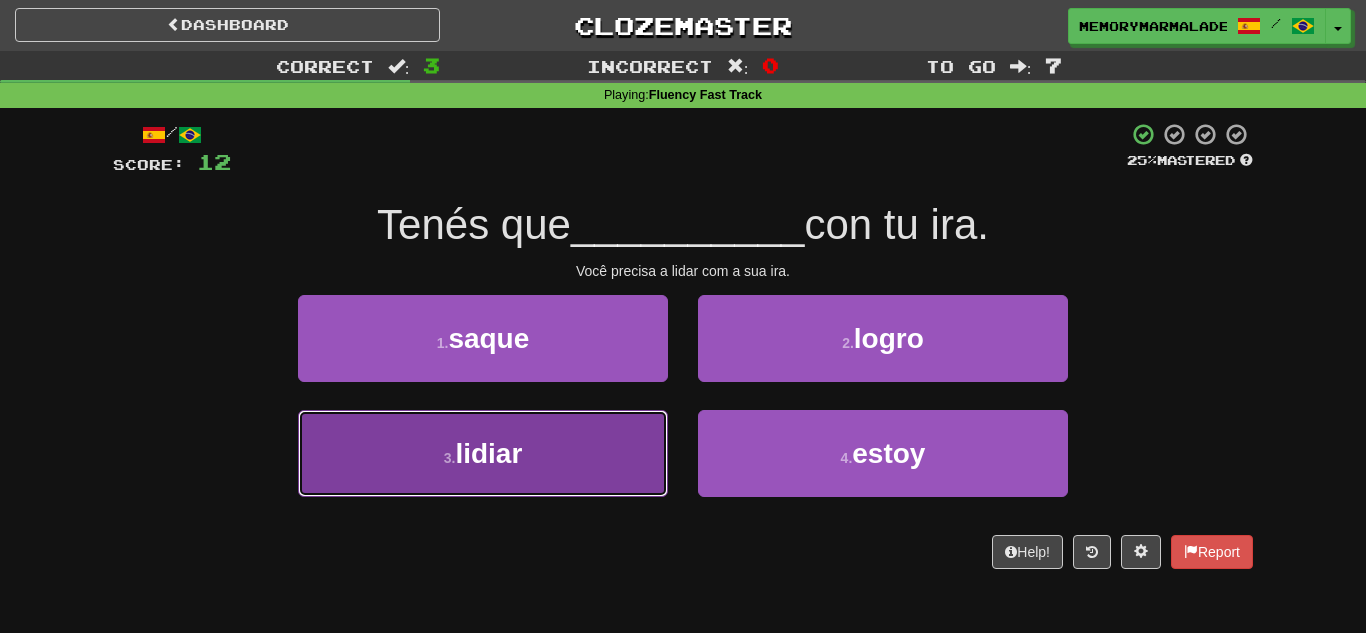 click on "lidiar" at bounding box center (488, 453) 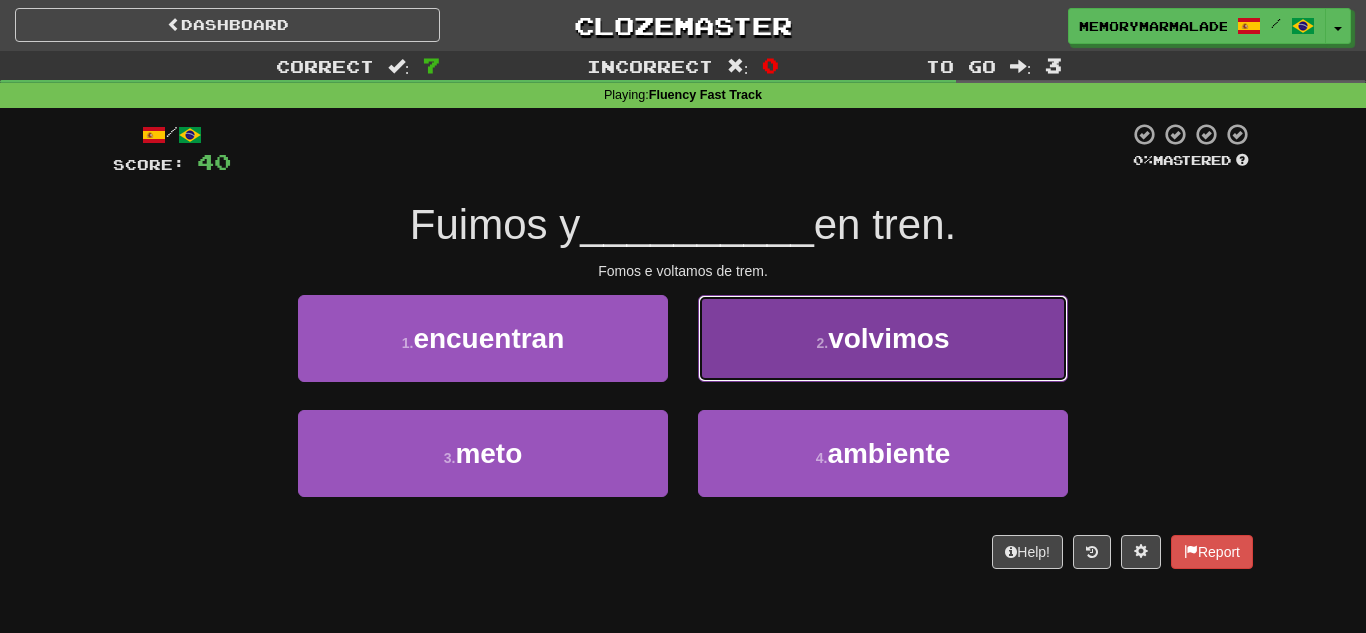 click on "2 .  volvimos" at bounding box center (883, 338) 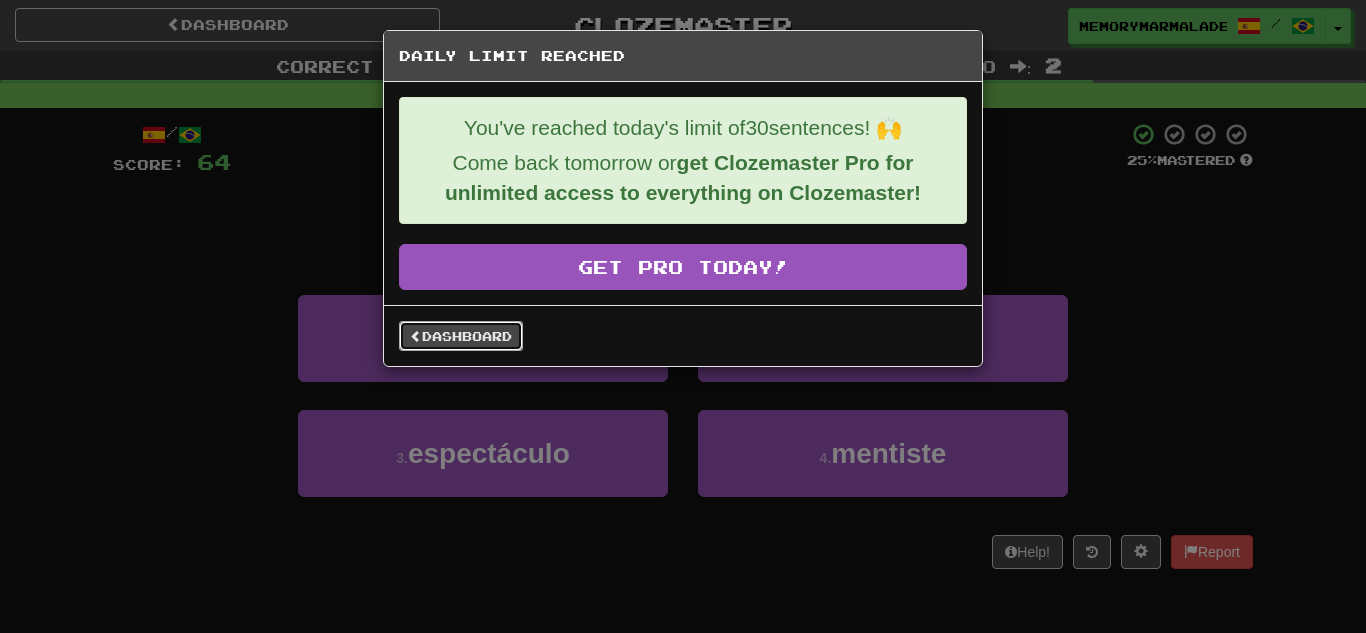 click on "Dashboard" at bounding box center (461, 336) 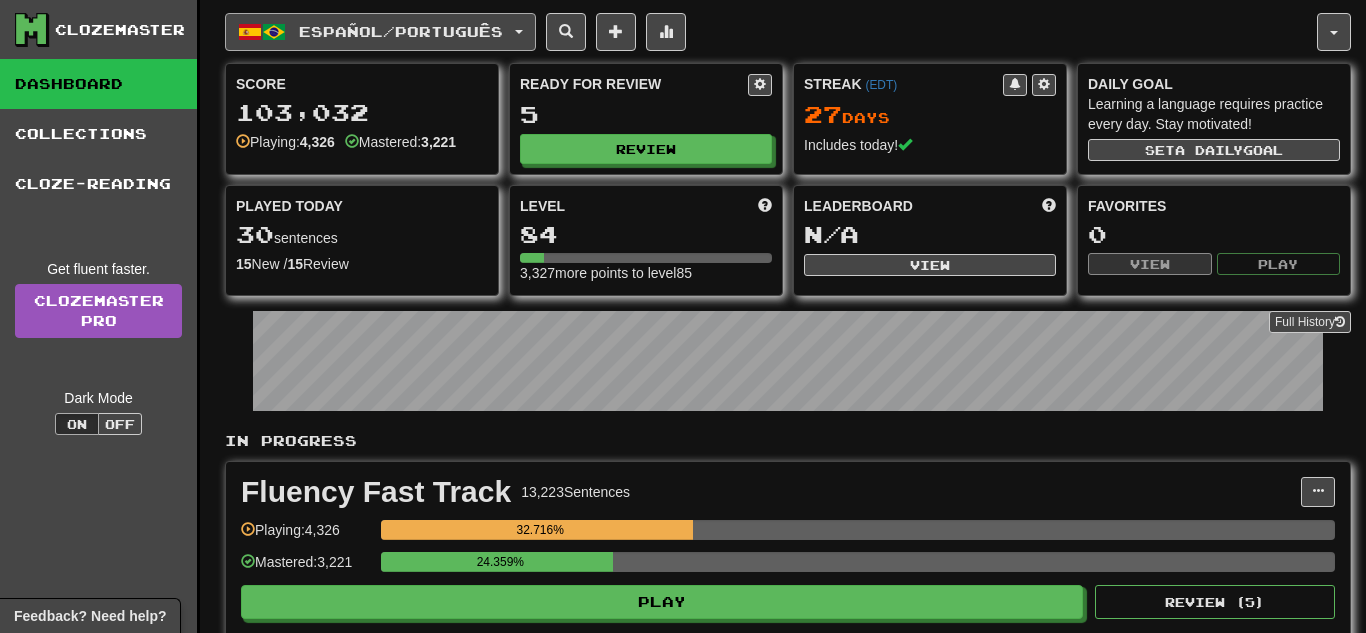 scroll, scrollTop: 0, scrollLeft: 0, axis: both 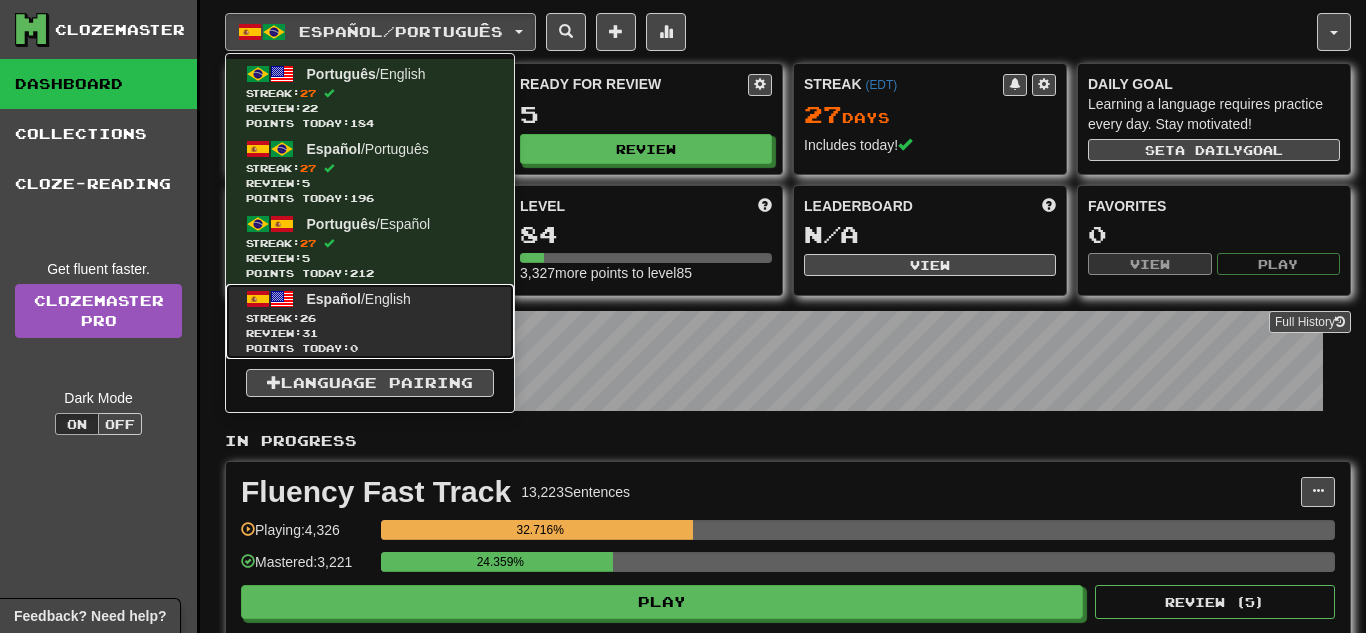 click on "Review:  31" at bounding box center (370, 333) 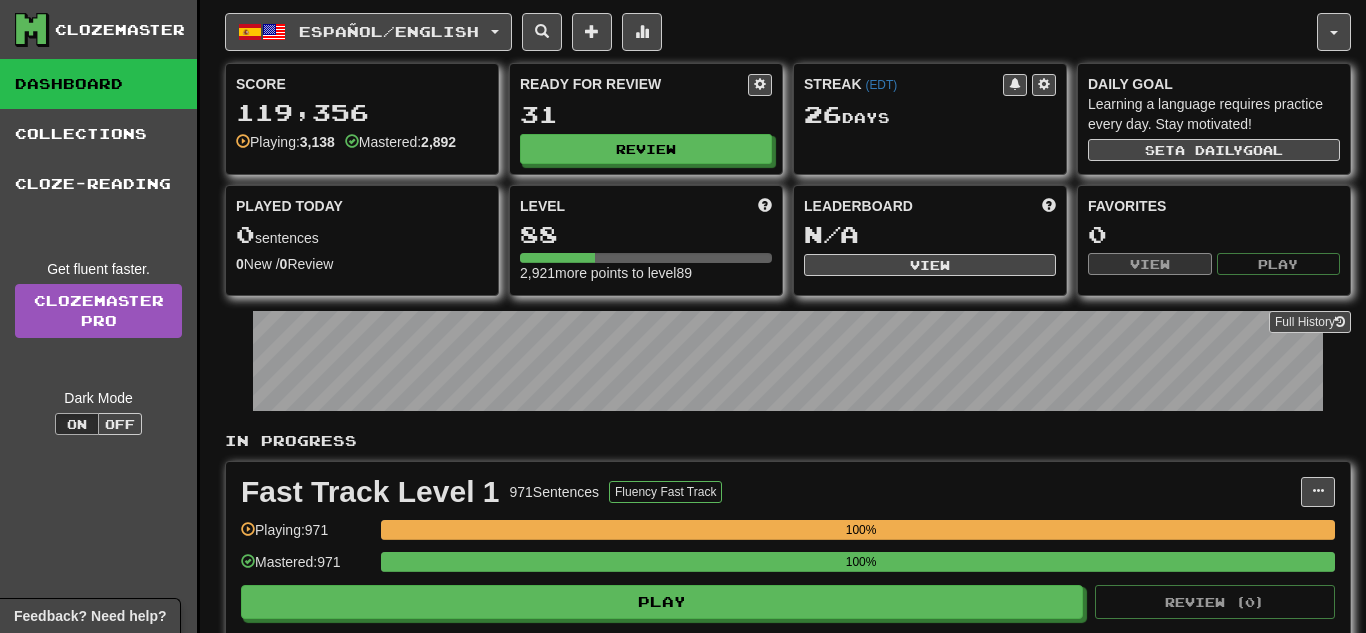 scroll, scrollTop: 0, scrollLeft: 0, axis: both 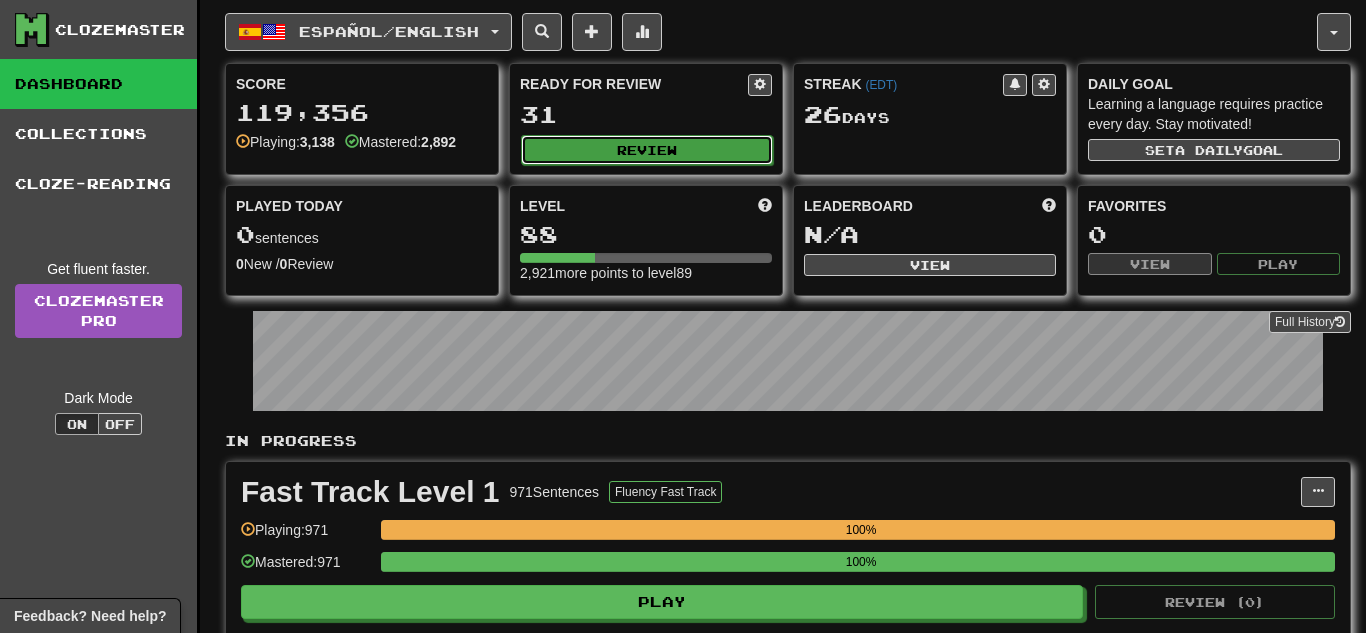 click on "Review" at bounding box center [647, 150] 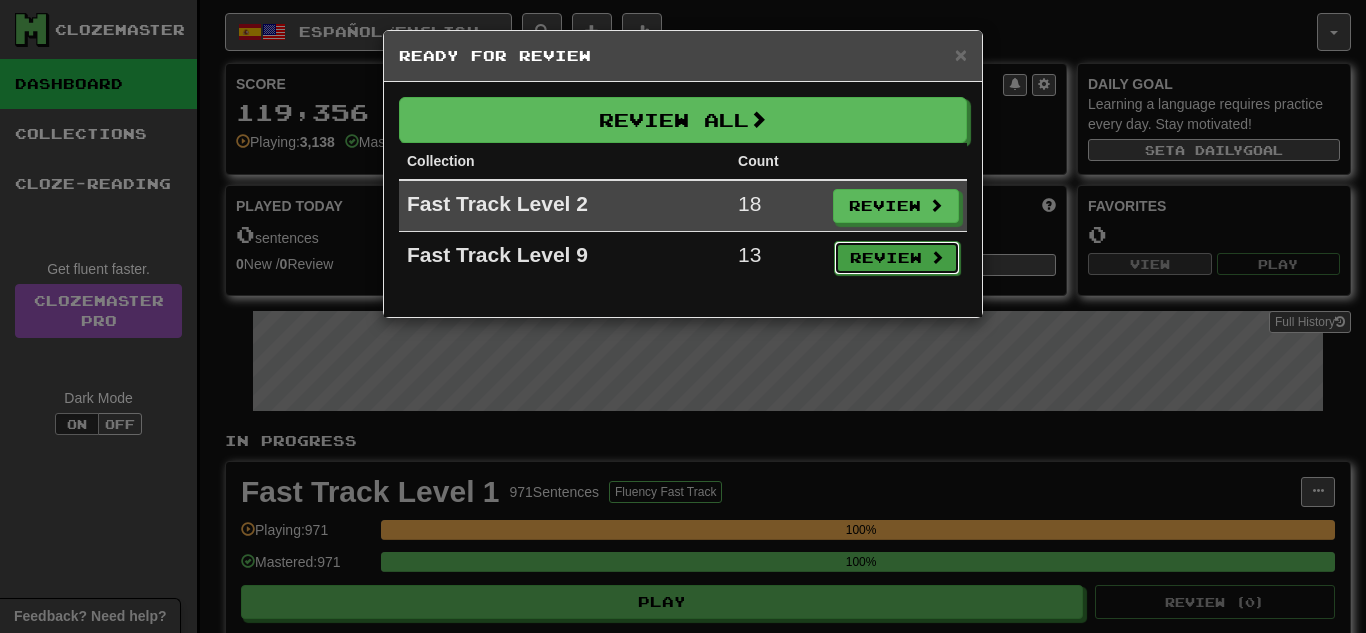 click on "Review" at bounding box center [897, 258] 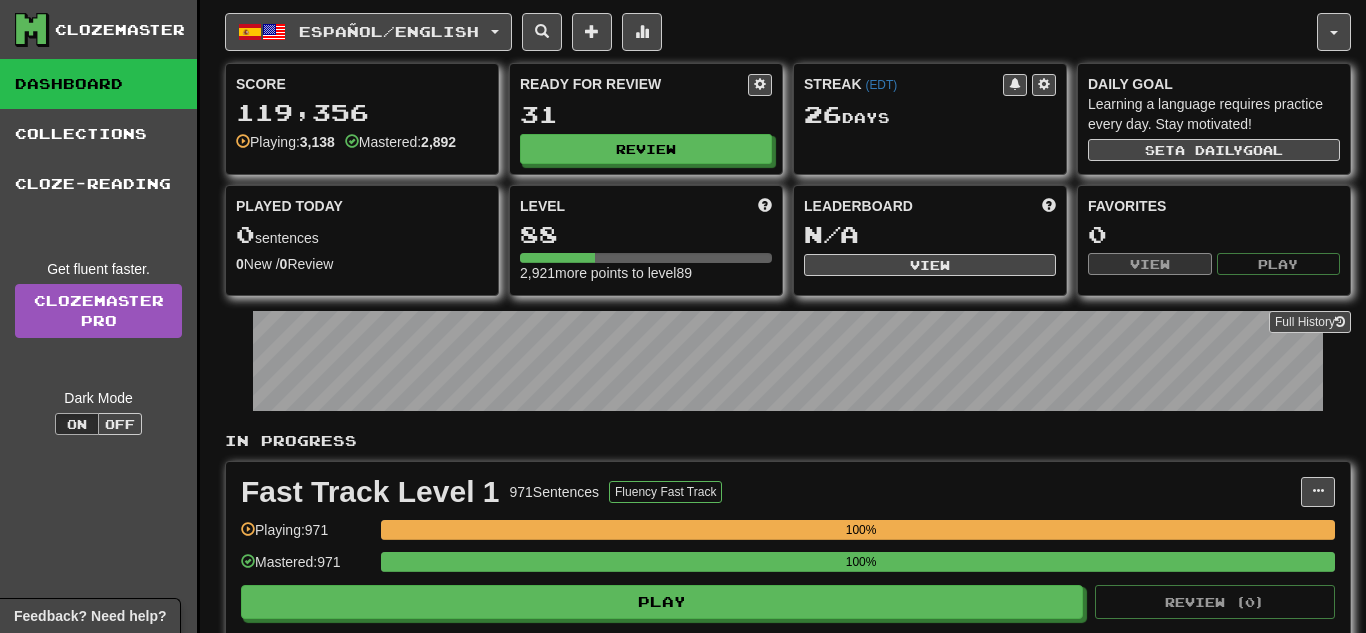 select on "**" 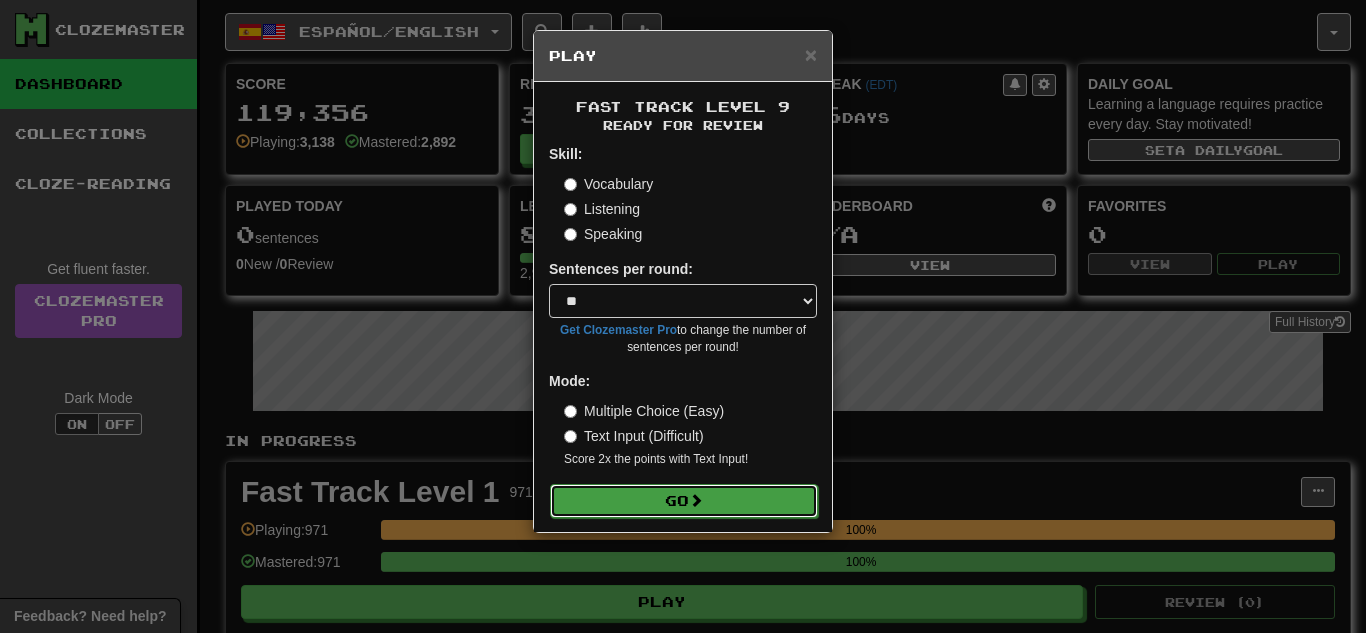 click on "Go" at bounding box center (684, 501) 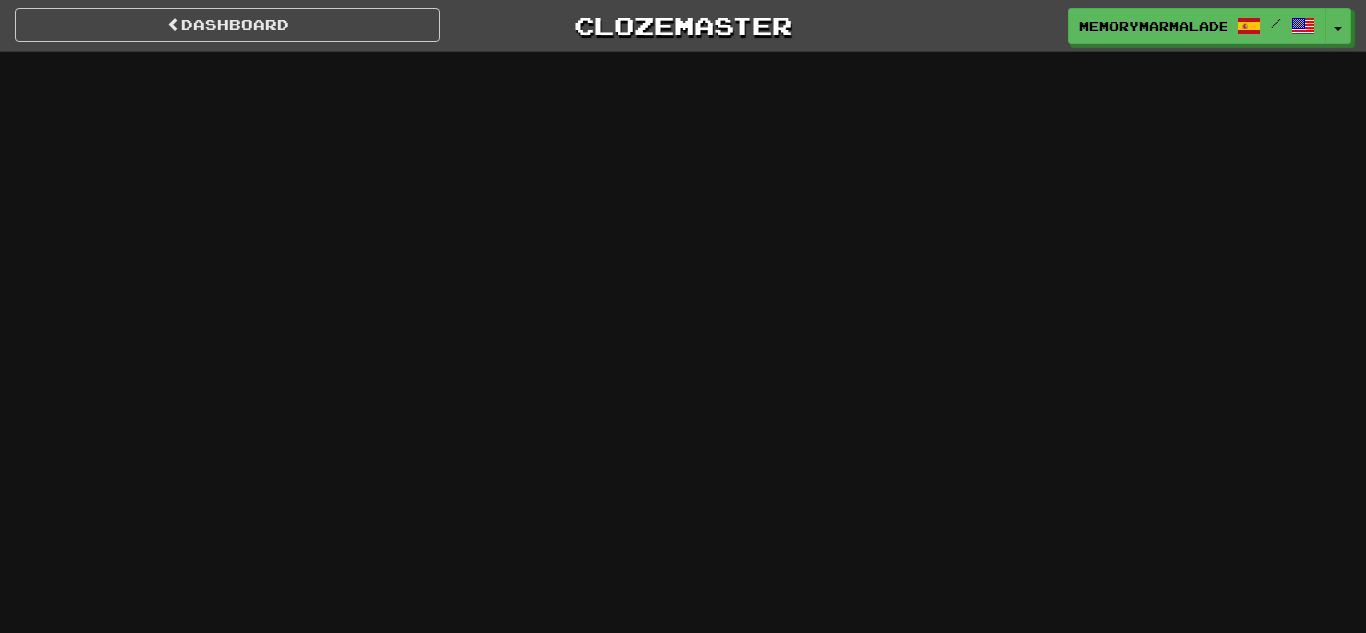 scroll, scrollTop: 0, scrollLeft: 0, axis: both 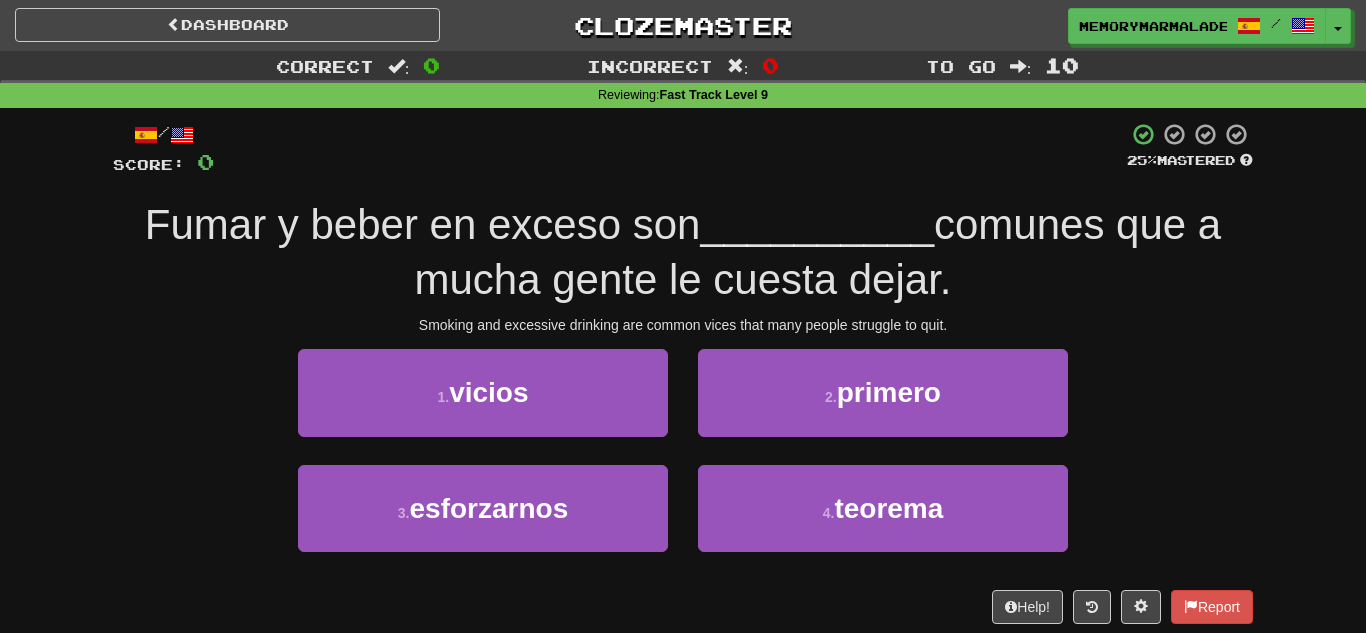 click on "1 .  vicios 2 .  primero" at bounding box center (683, 406) 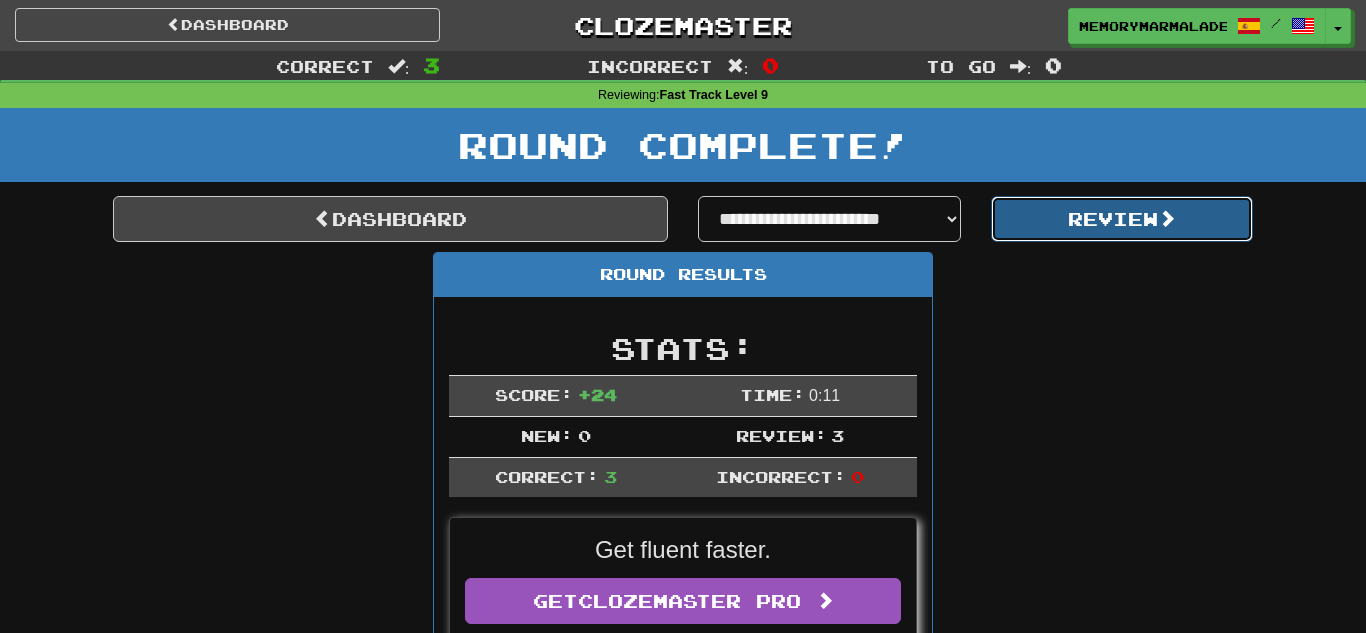 click at bounding box center [1167, 218] 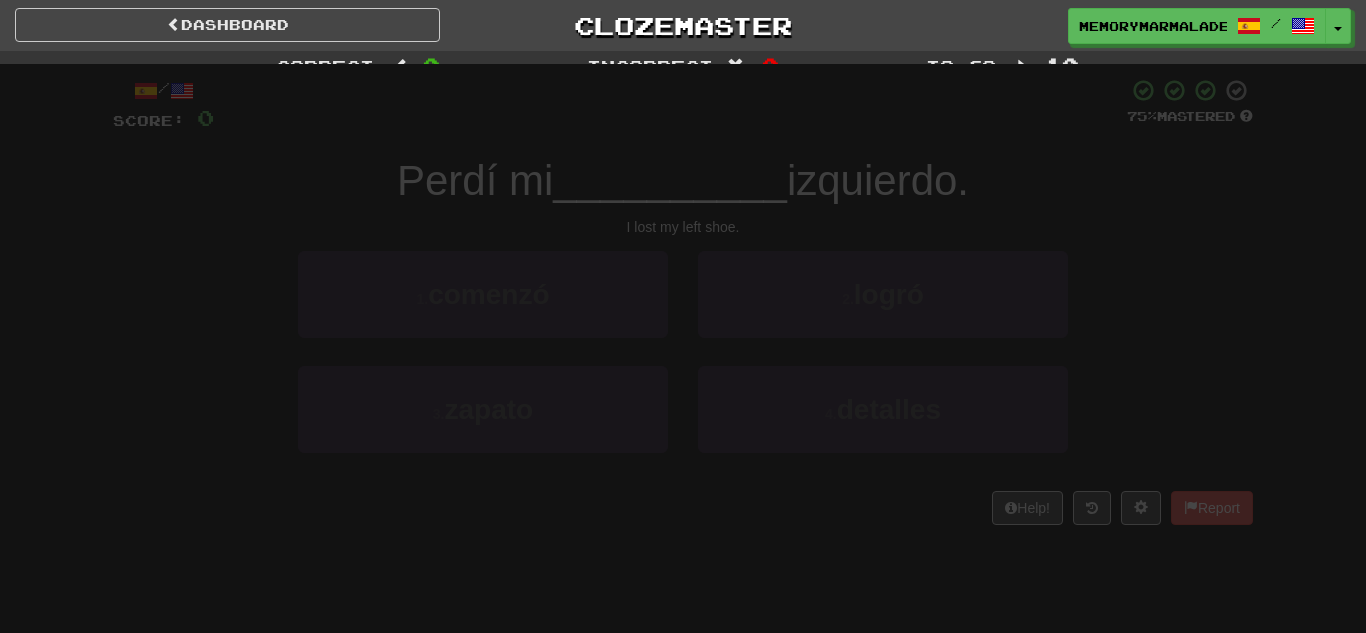 scroll, scrollTop: 0, scrollLeft: 0, axis: both 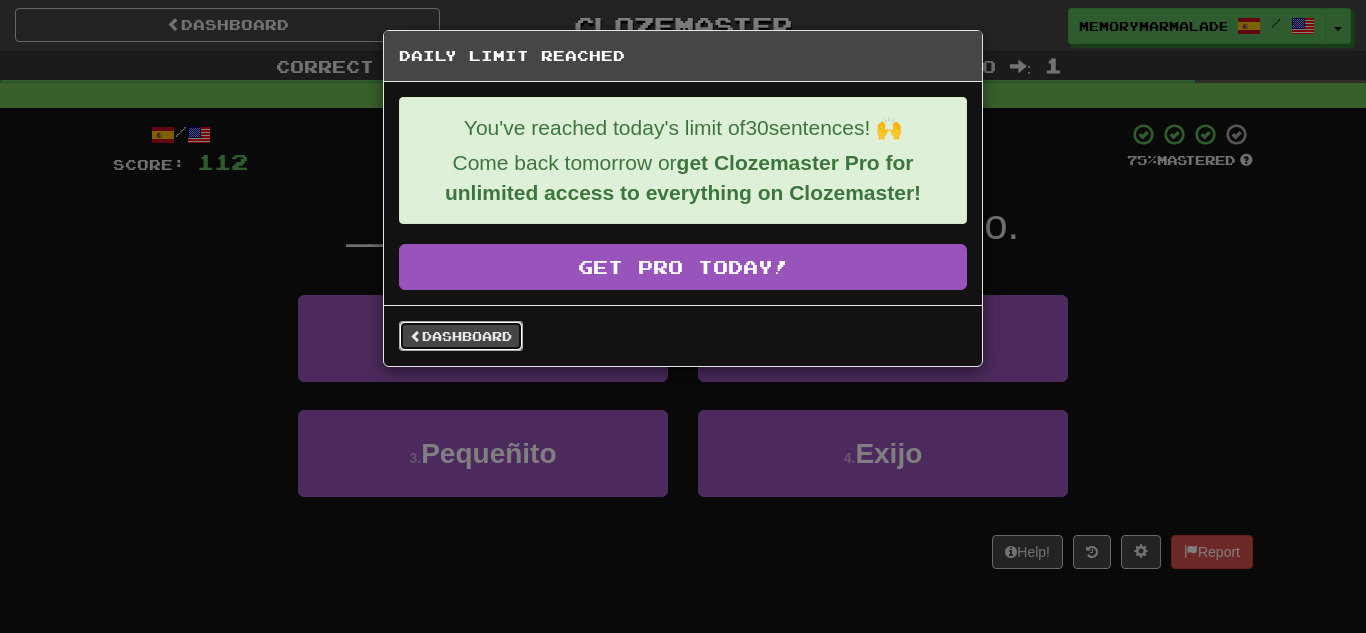 click on "Dashboard" at bounding box center (461, 336) 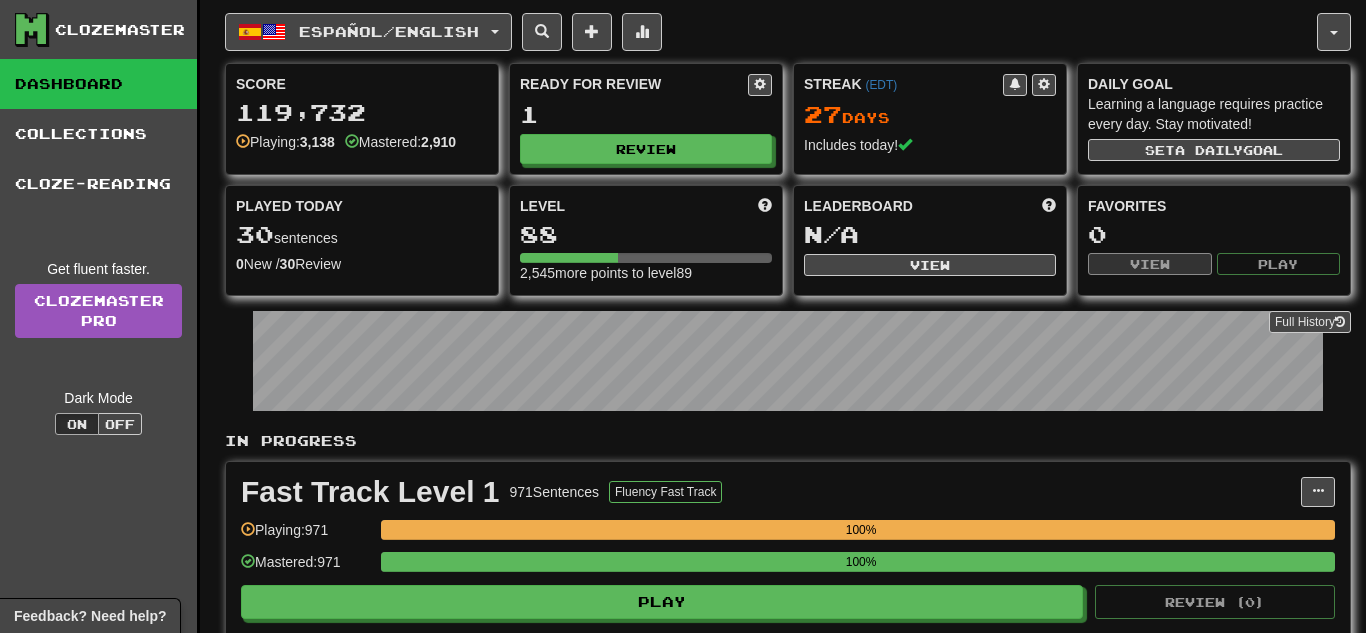 scroll, scrollTop: 0, scrollLeft: 0, axis: both 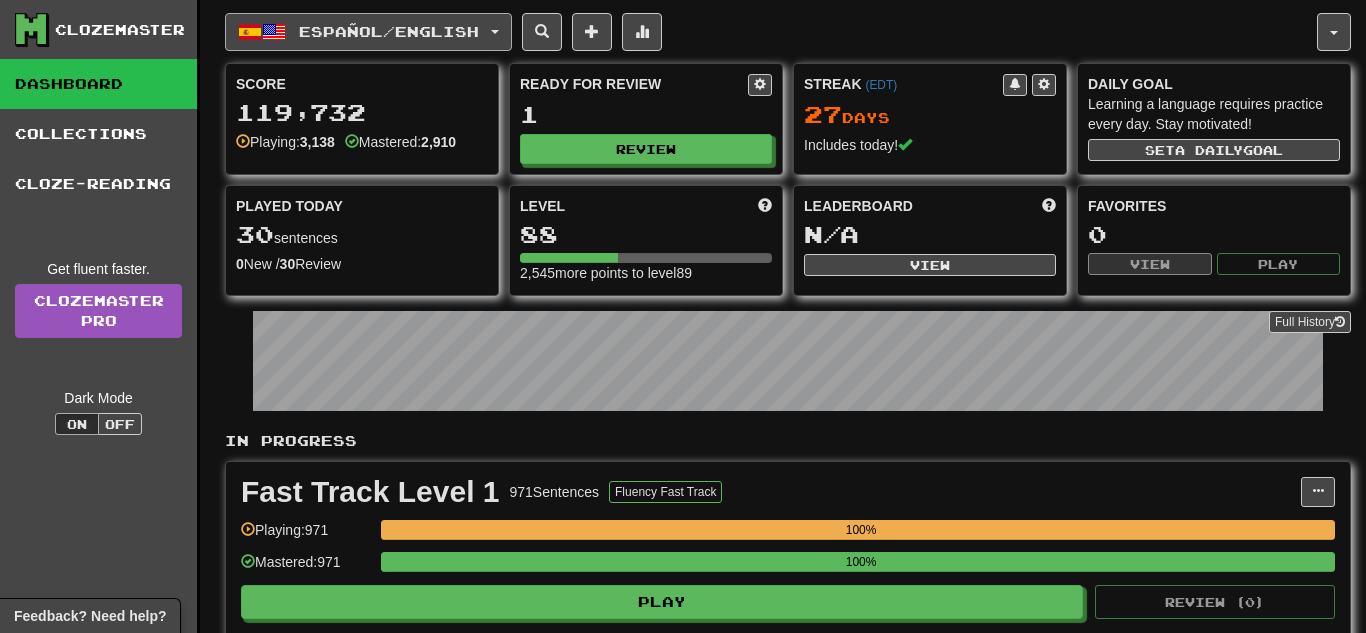 click on "Español  /  English" at bounding box center (368, 32) 